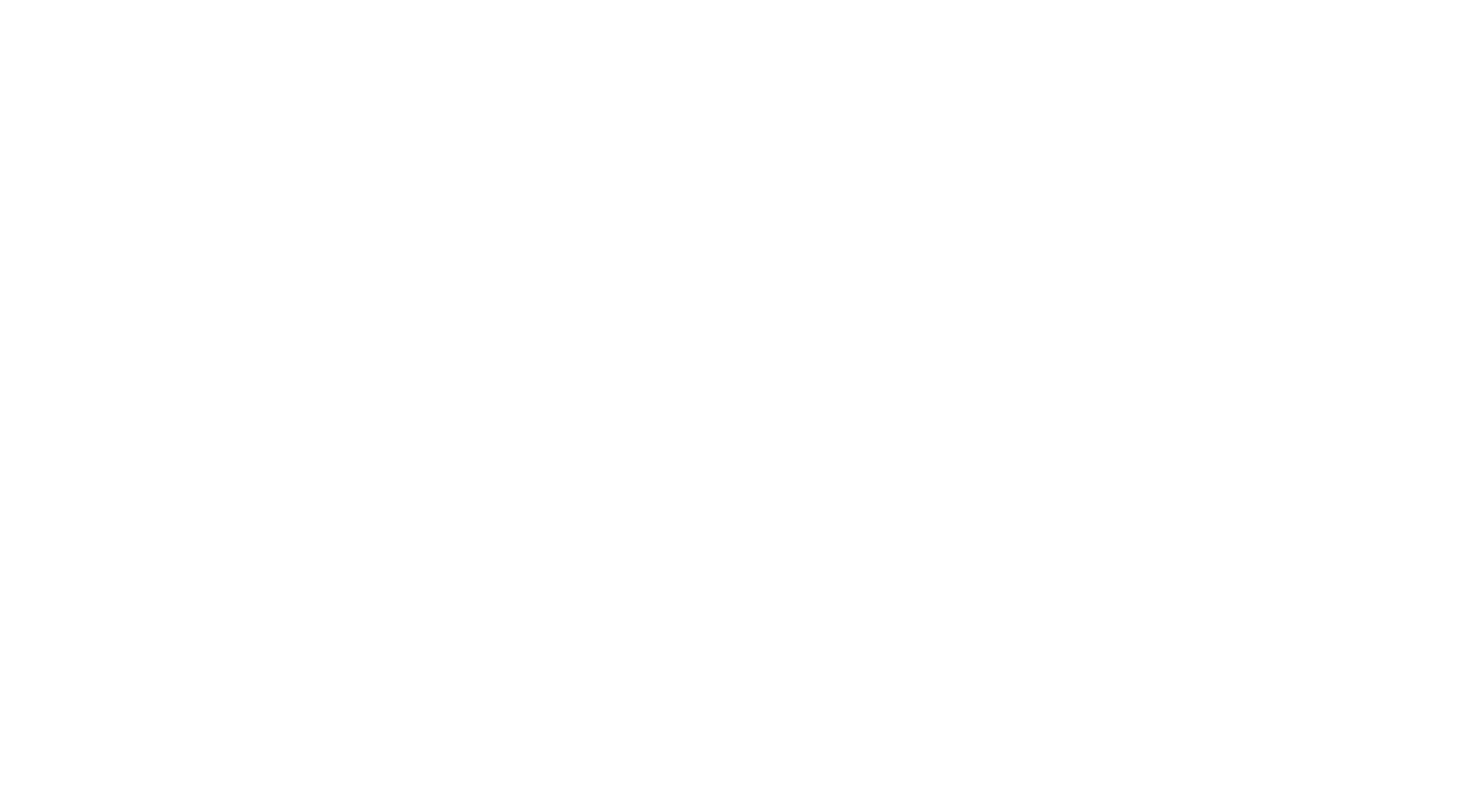scroll, scrollTop: 0, scrollLeft: 0, axis: both 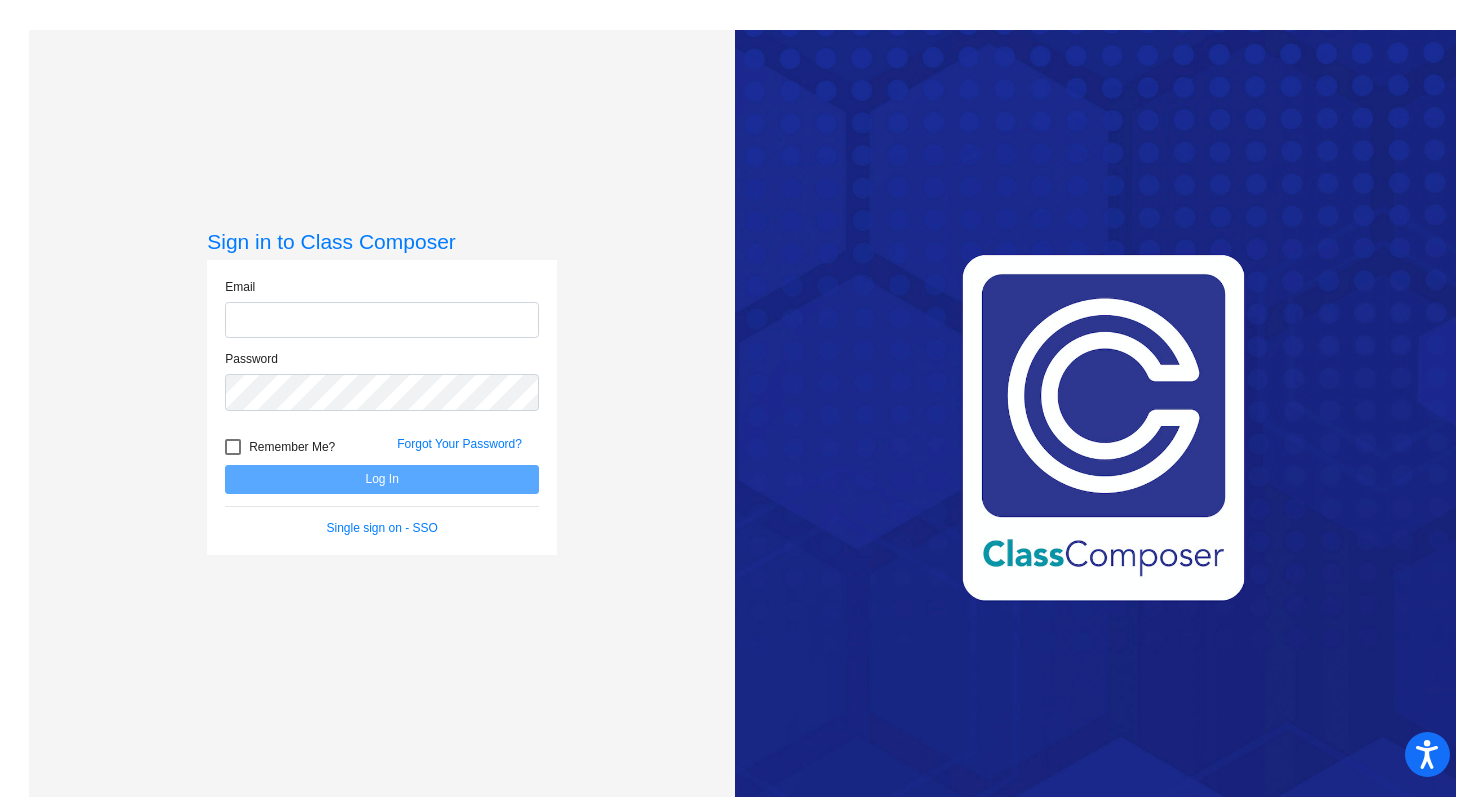click on "Email Password   Remember Me? Forgot Your Password?  Log In   Single sign on - SSO" 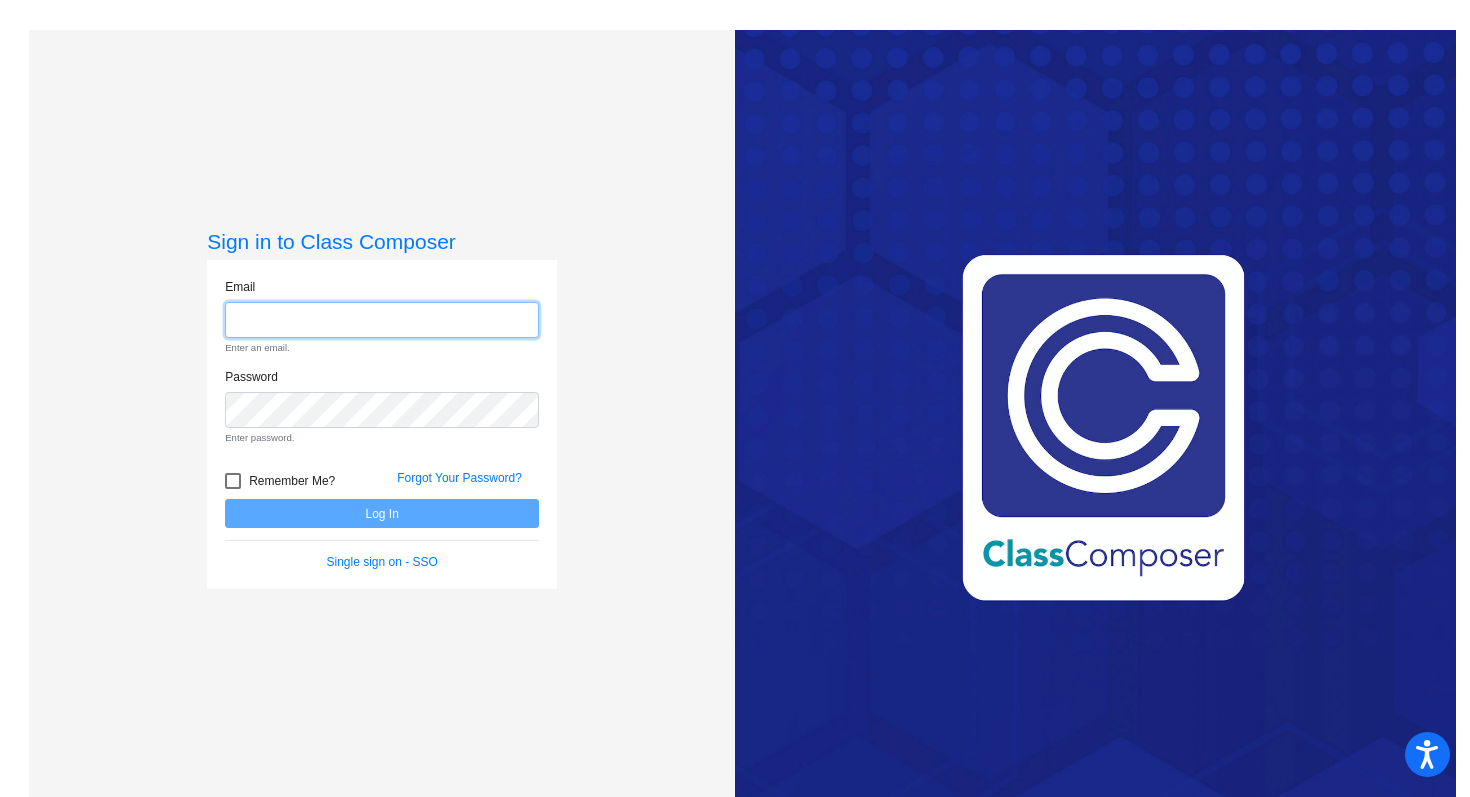 click 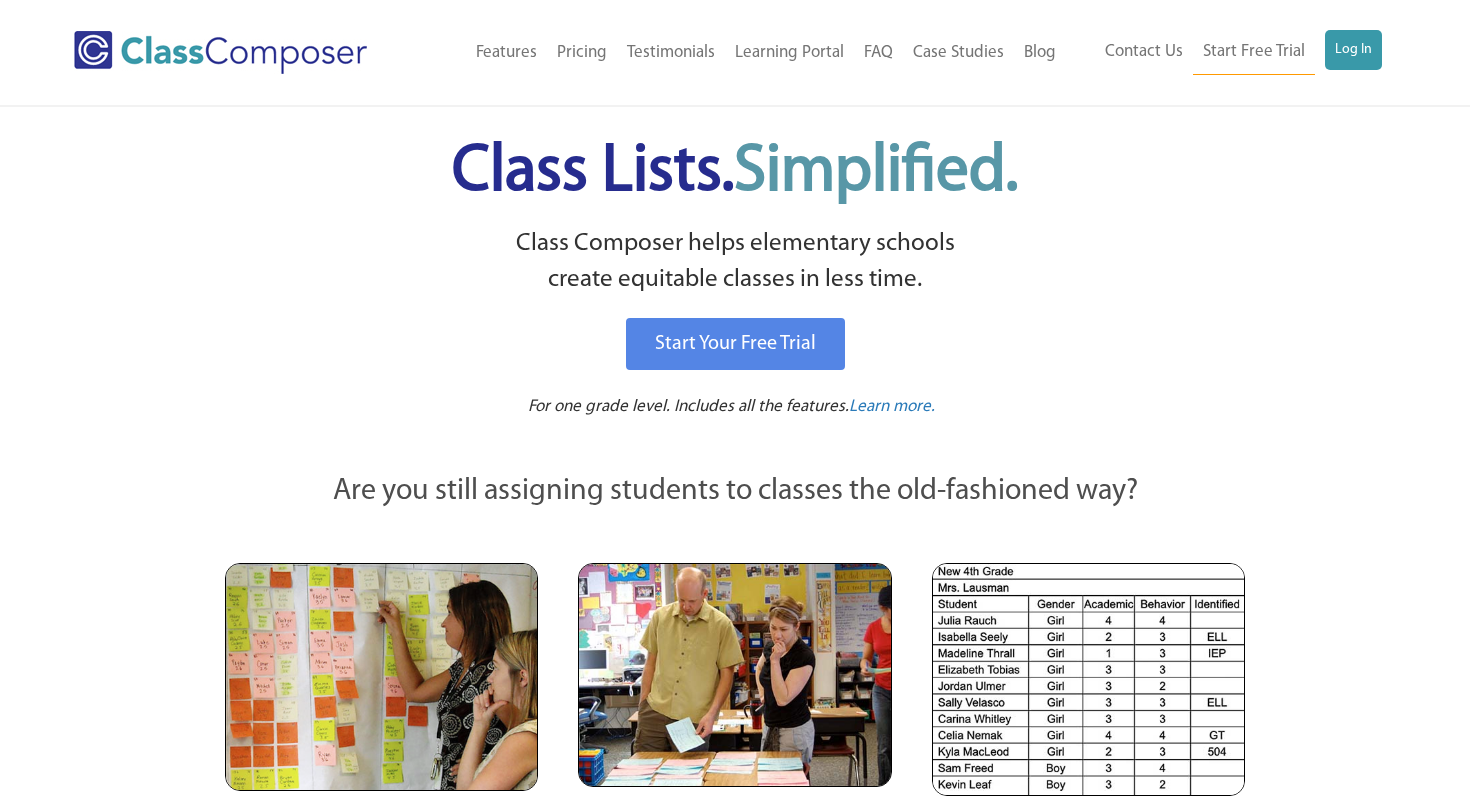 scroll, scrollTop: 0, scrollLeft: 0, axis: both 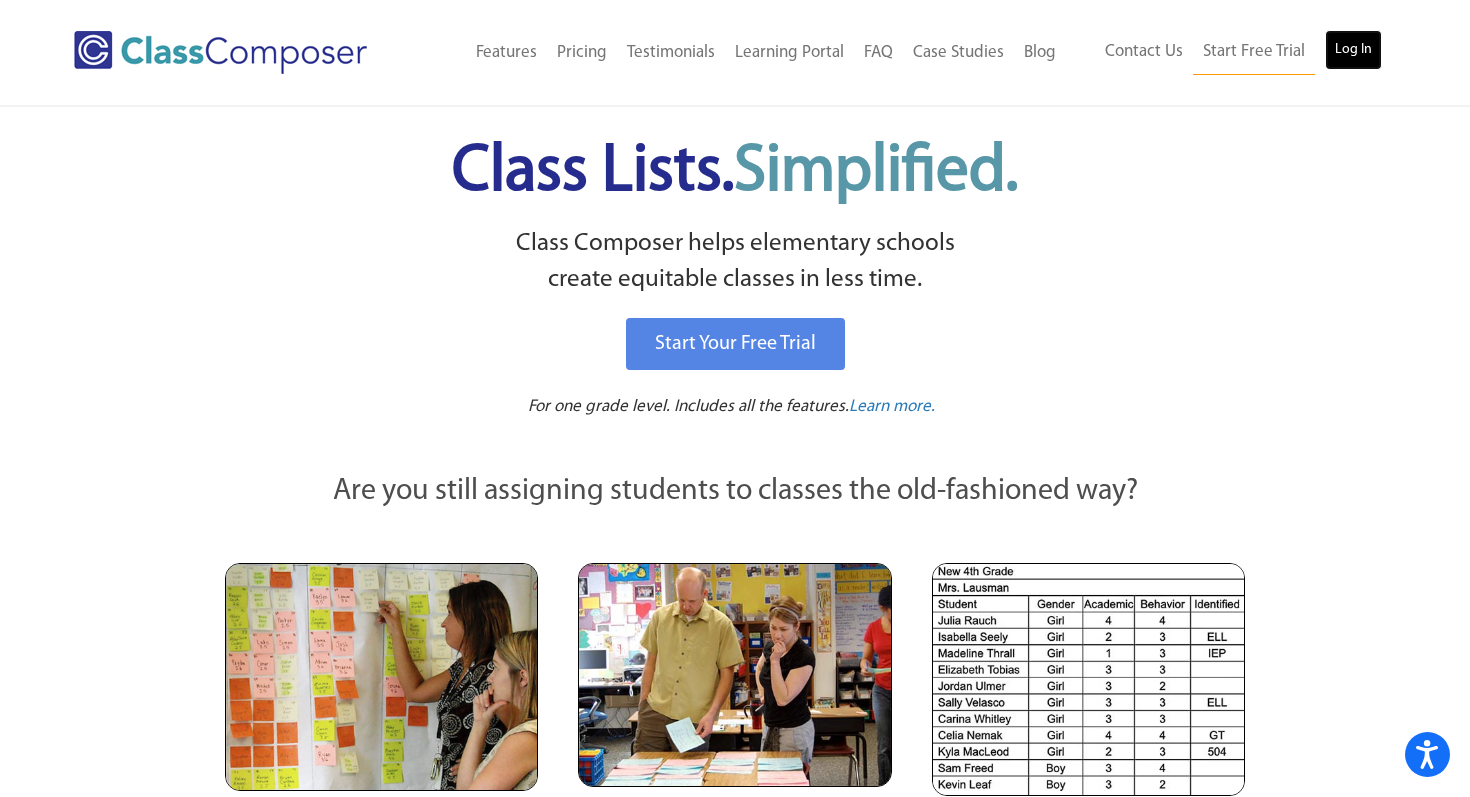 click on "Log In" at bounding box center (1353, 50) 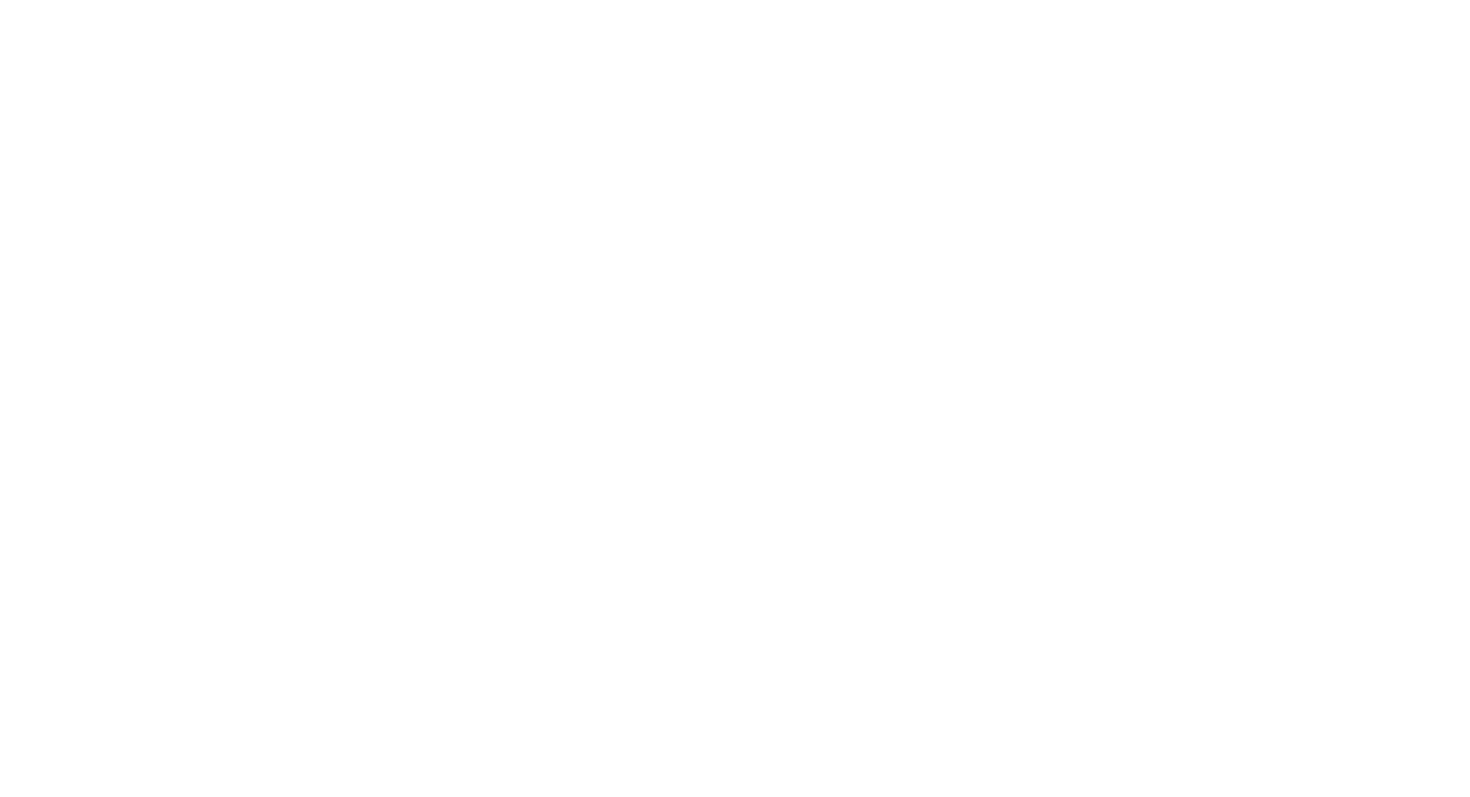 scroll, scrollTop: 0, scrollLeft: 0, axis: both 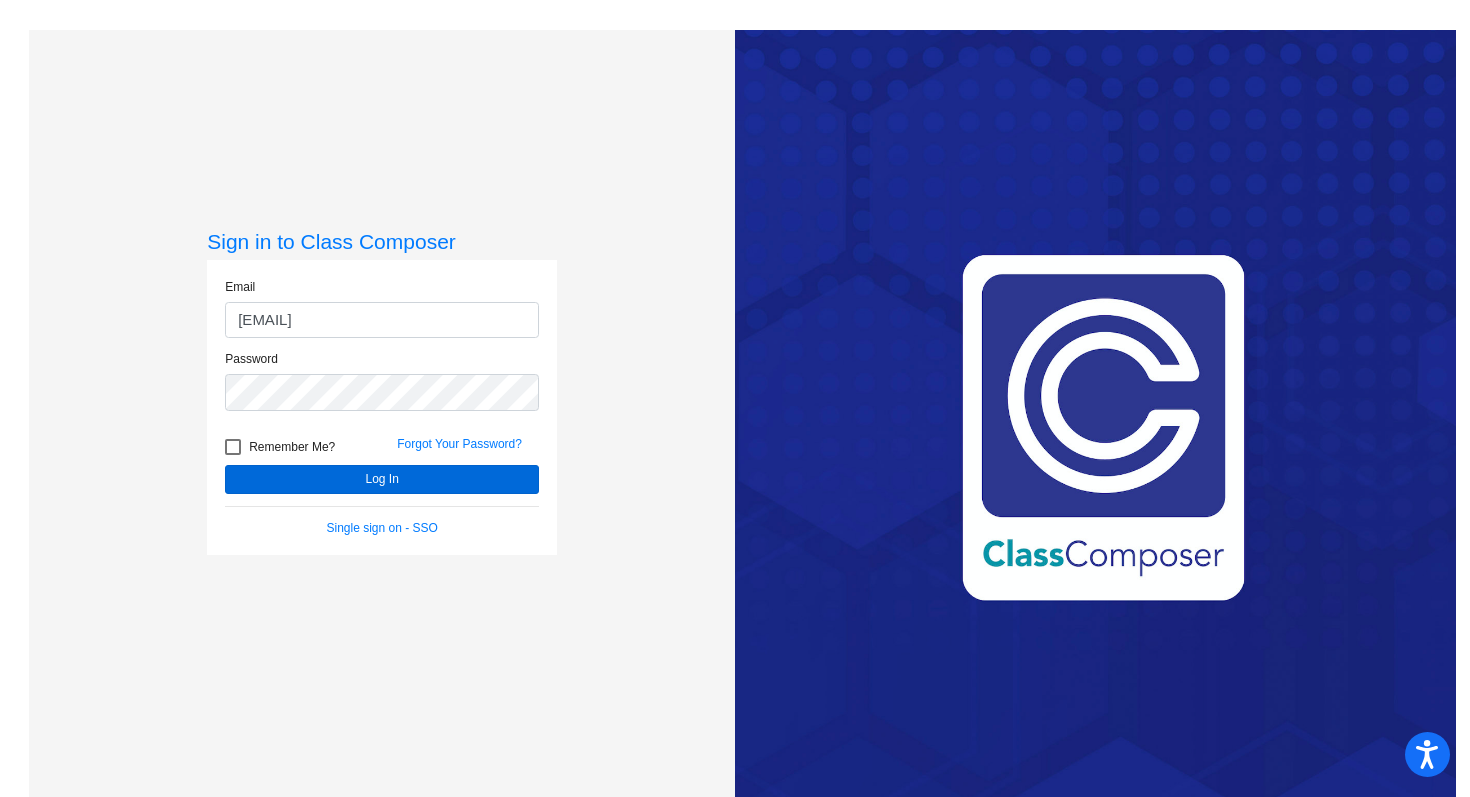 type on "[EMAIL]" 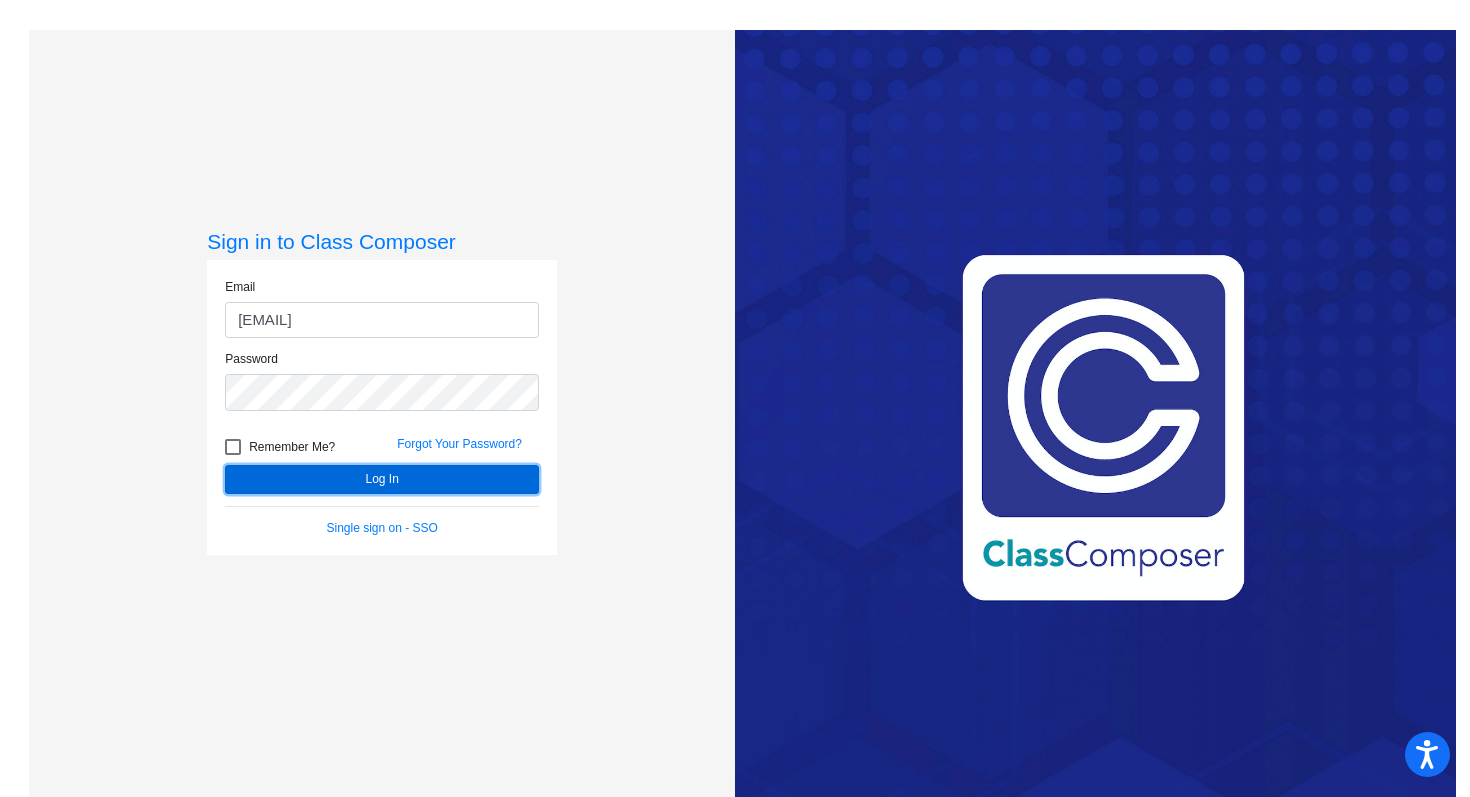 click on "Log In" 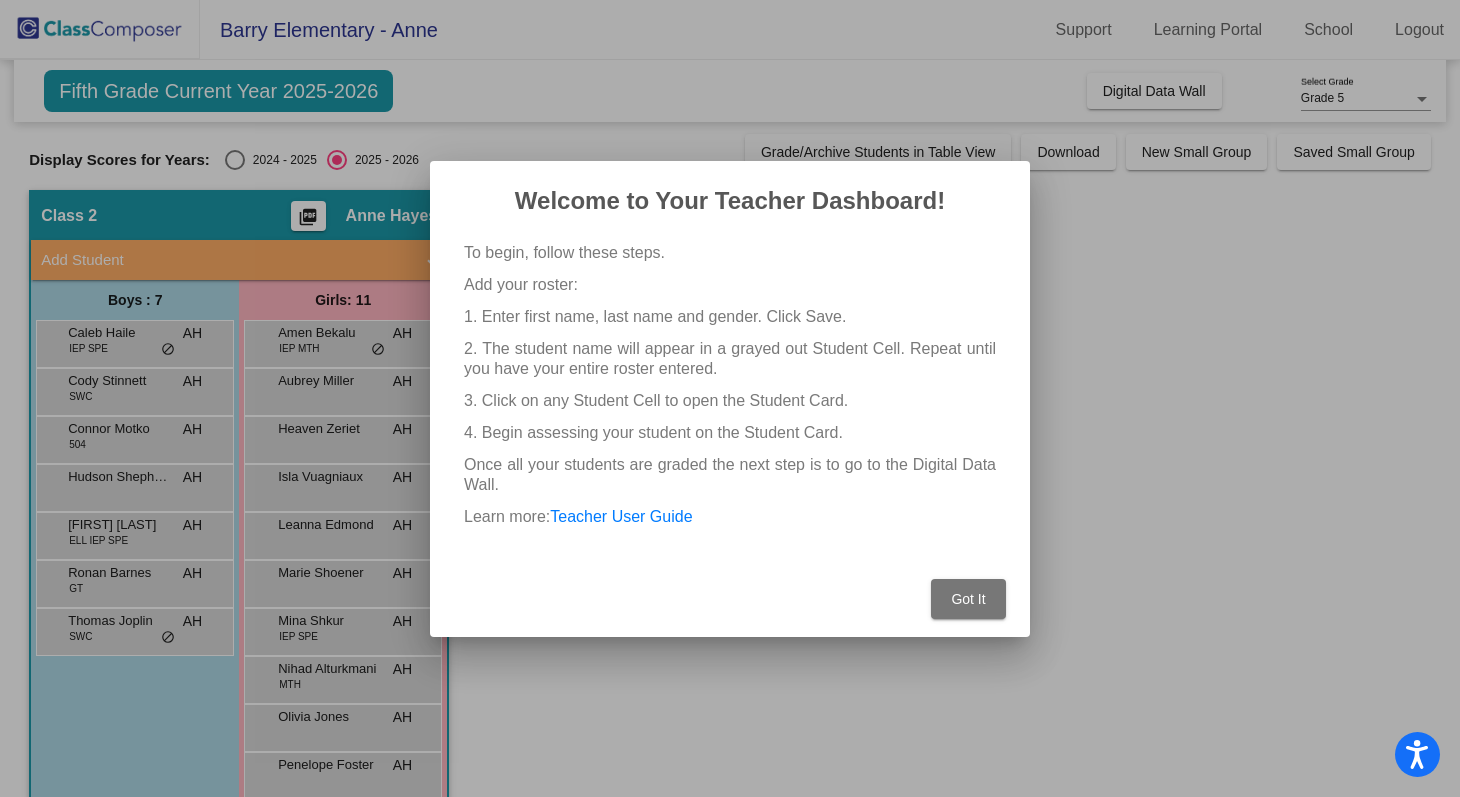 click on "Got It" at bounding box center (968, 599) 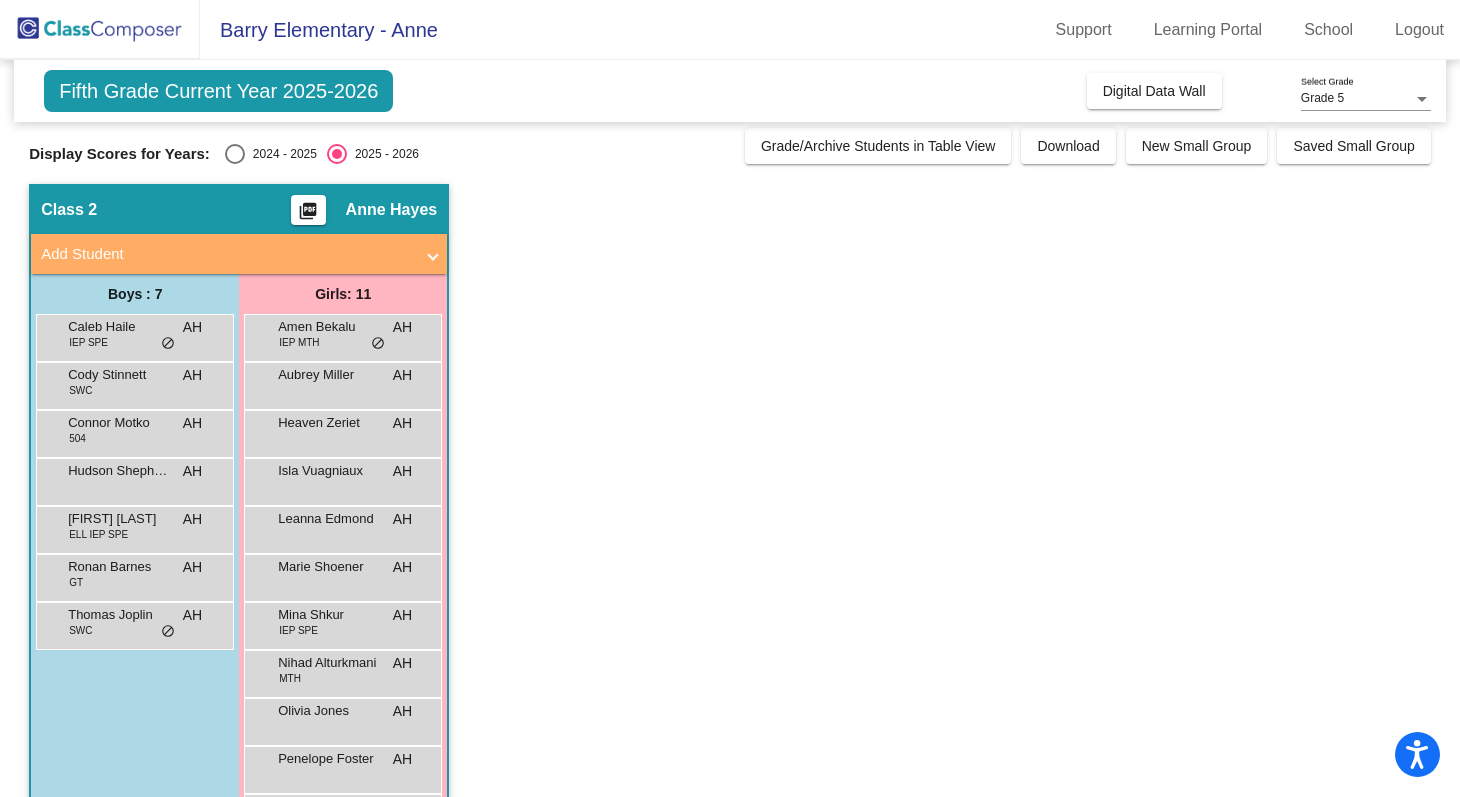 scroll, scrollTop: 0, scrollLeft: 0, axis: both 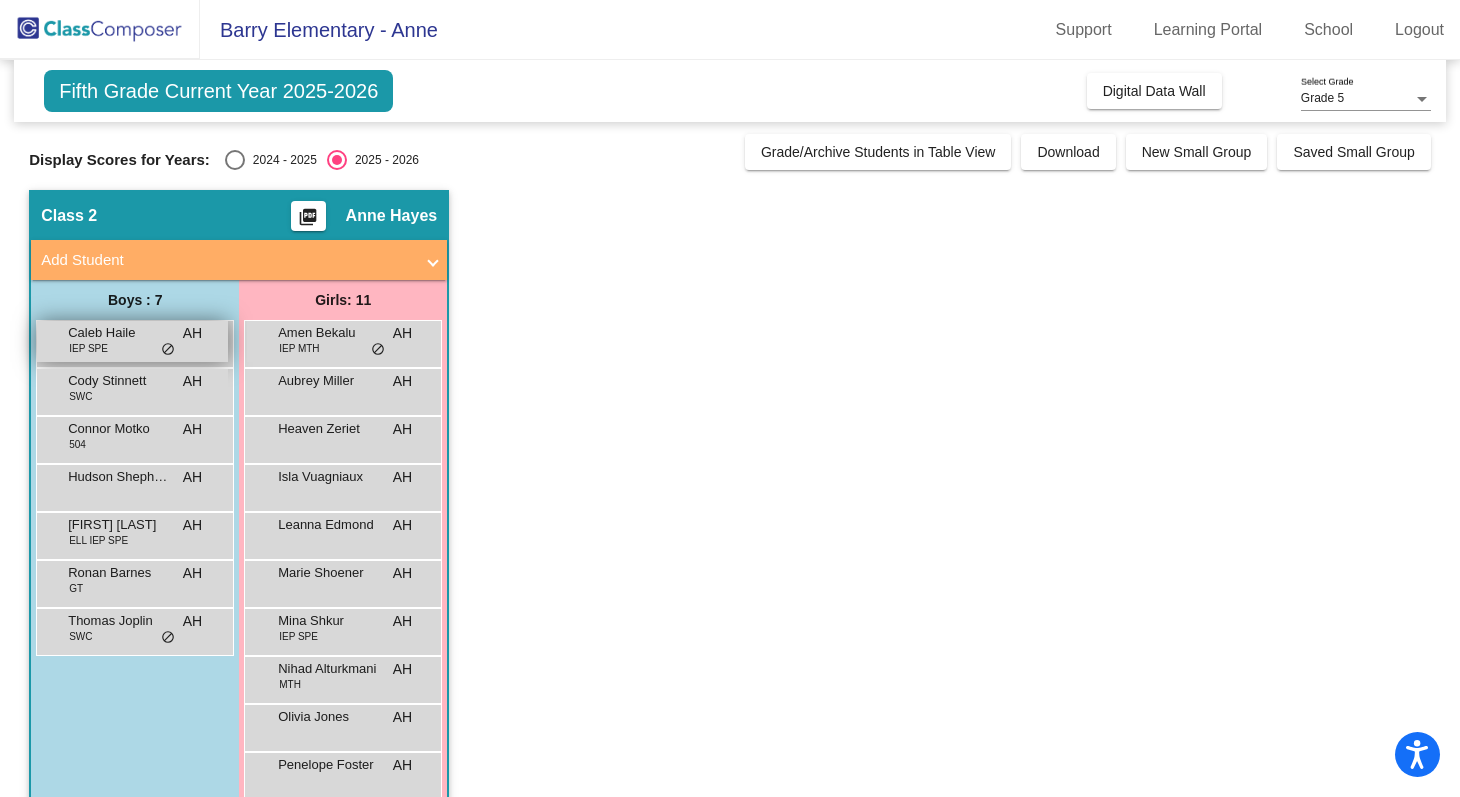 click on "Caleb Haile IEP SPE AH lock do_not_disturb_alt" at bounding box center [132, 341] 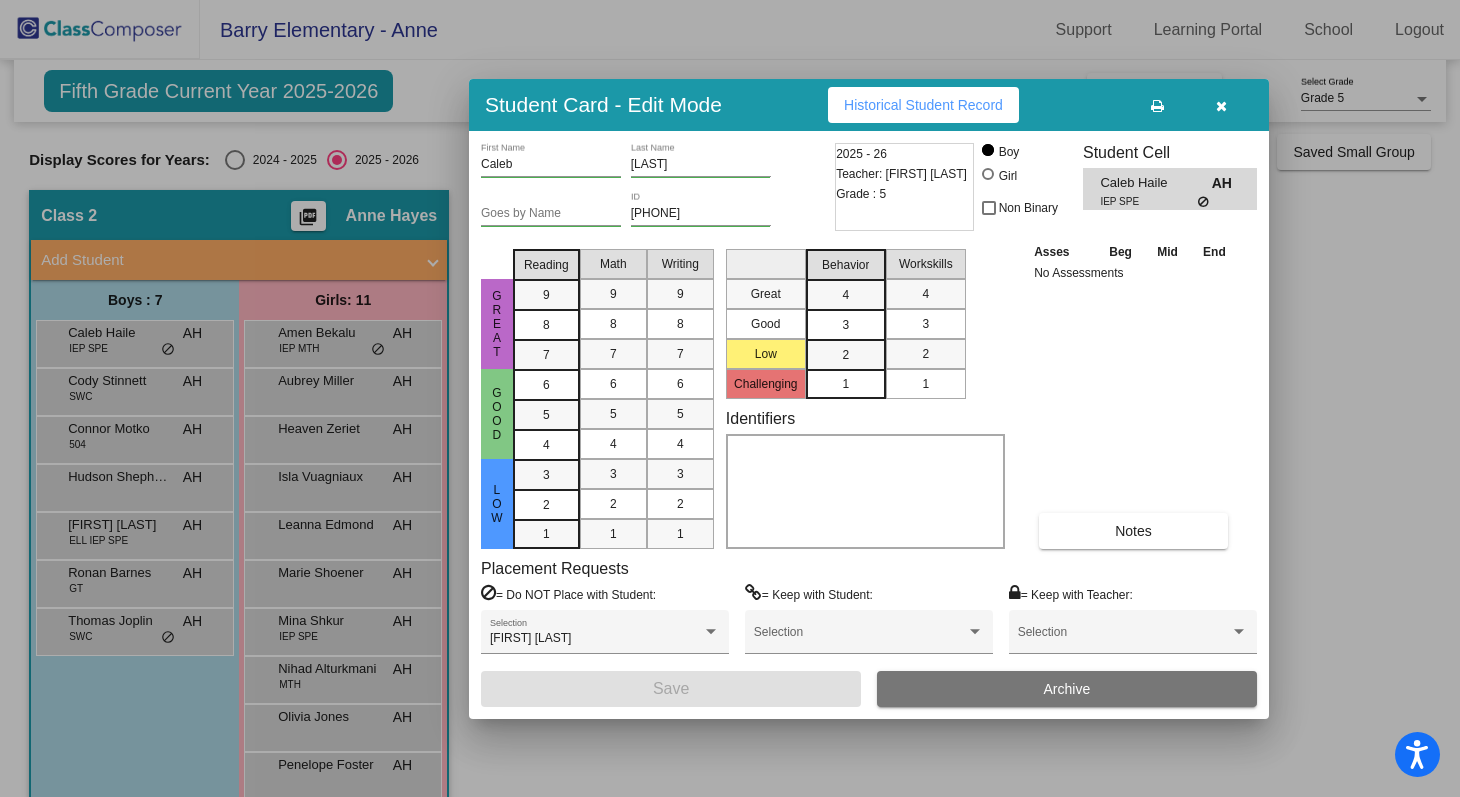 drag, startPoint x: 1452, startPoint y: 414, endPoint x: 1450, endPoint y: 579, distance: 165.01212 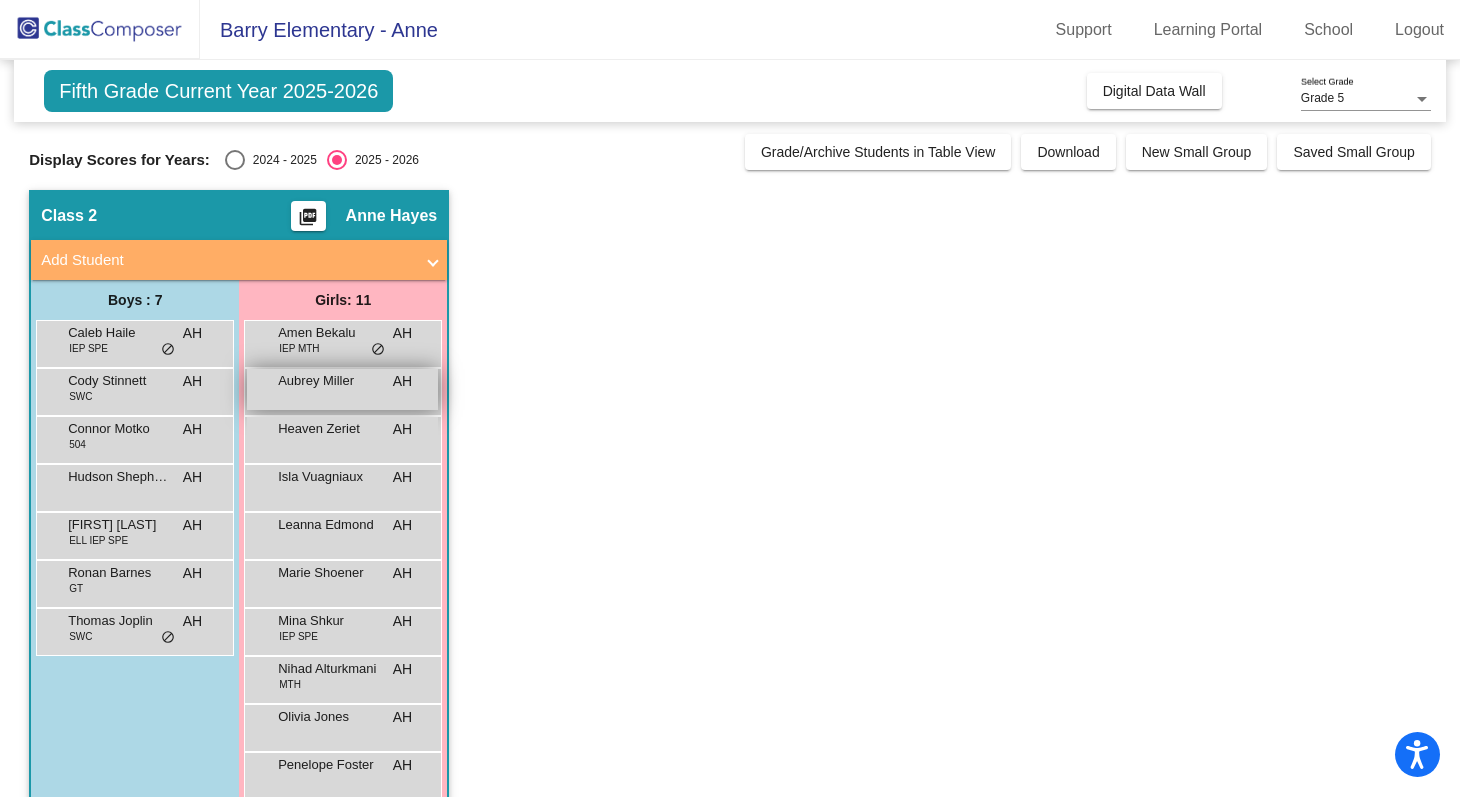 click on "Aubrey Miller" at bounding box center [328, 381] 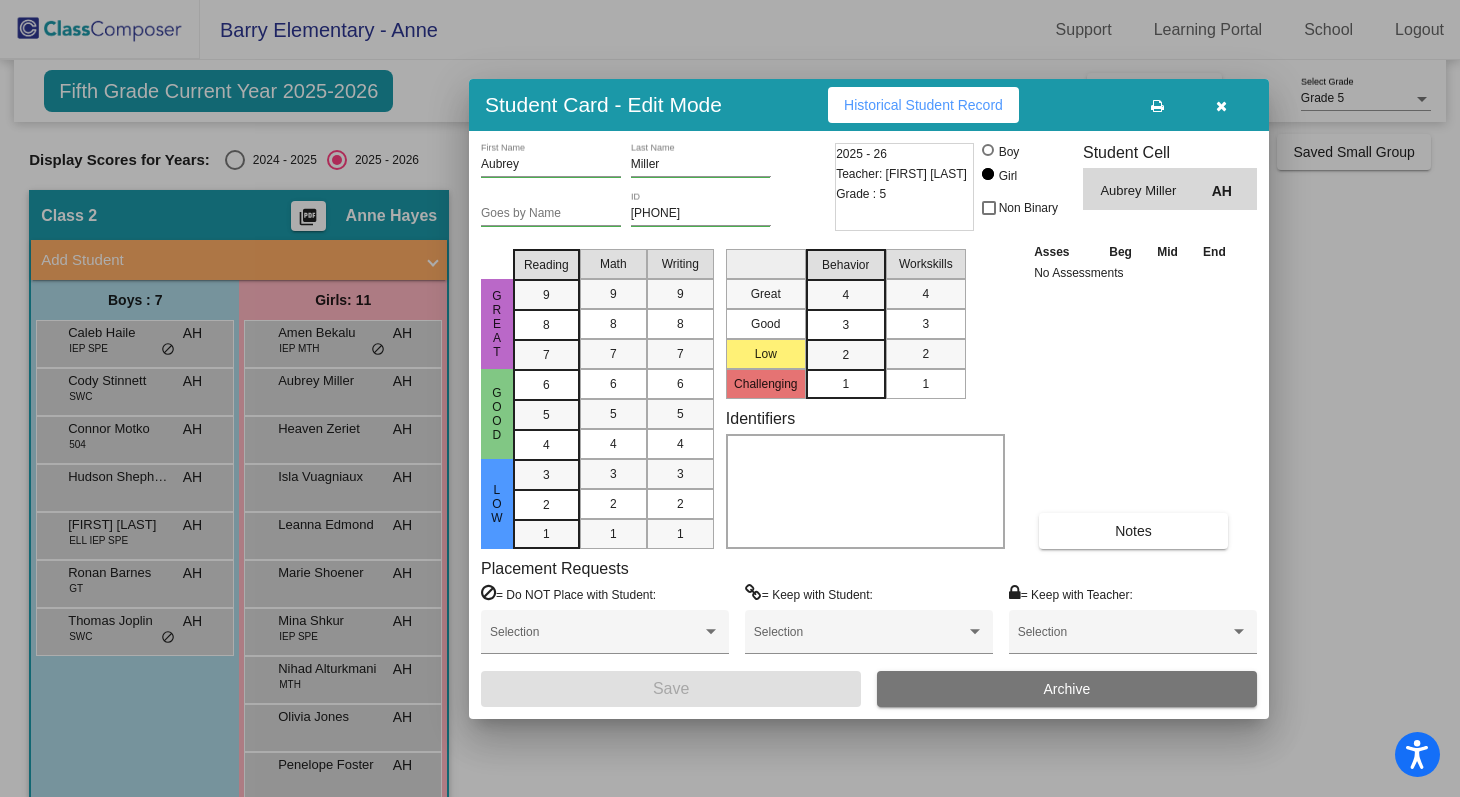 click at bounding box center [730, 398] 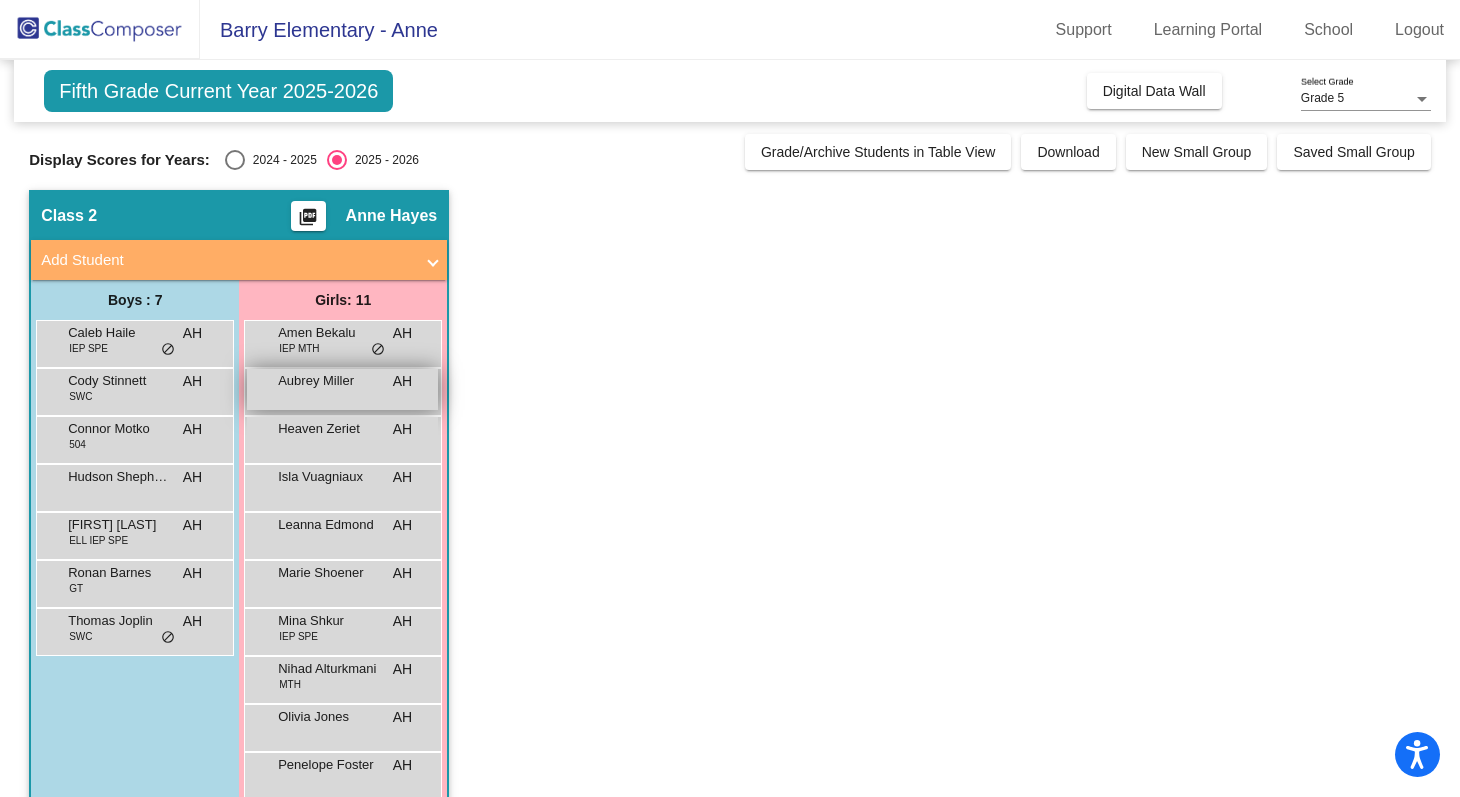 click on "Aubrey Miller AH lock do_not_disturb_alt" at bounding box center (342, 389) 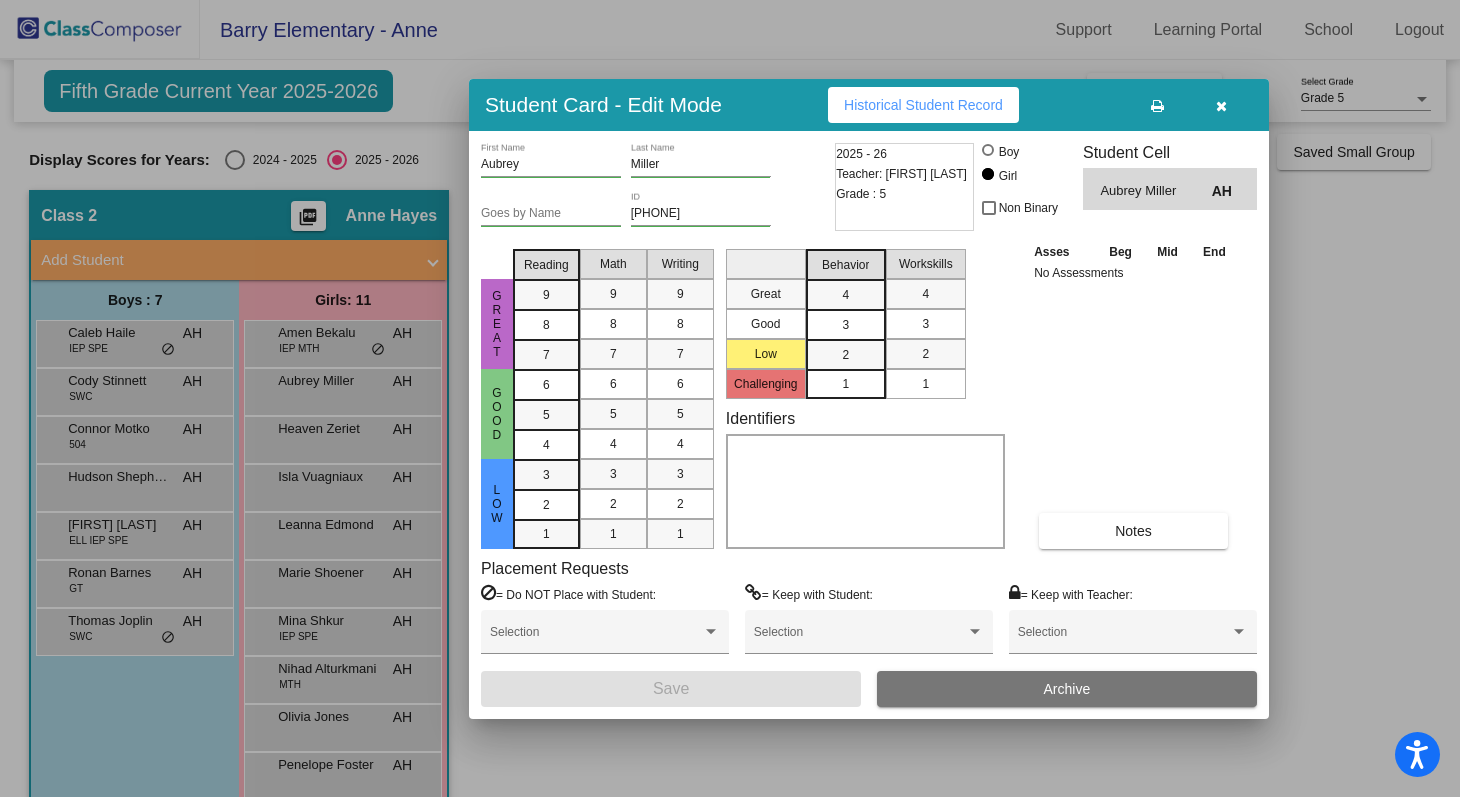 click on "Historical Student Record" at bounding box center [923, 105] 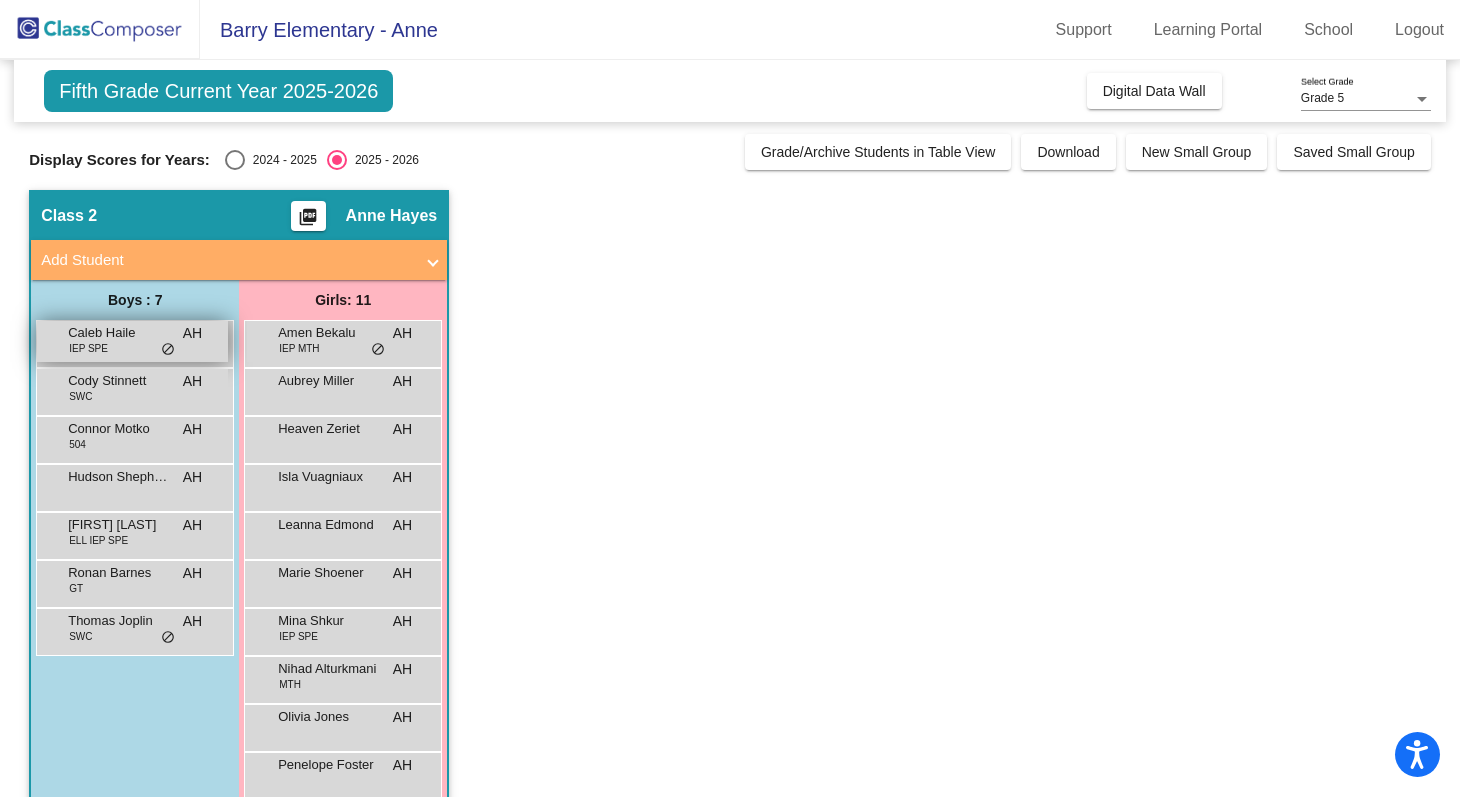 click on "Caleb Haile" at bounding box center [118, 333] 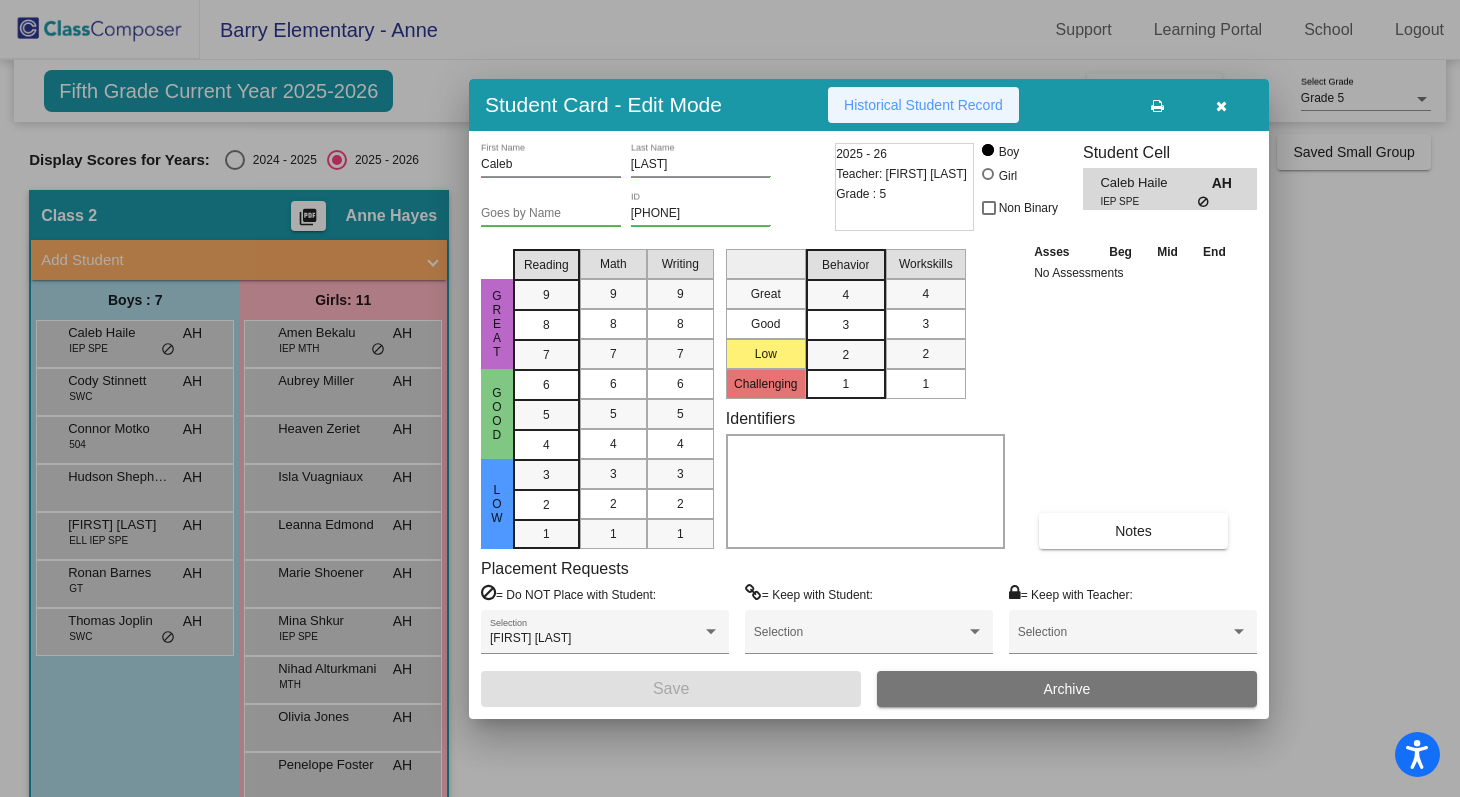 click on "Historical Student Record" at bounding box center [923, 105] 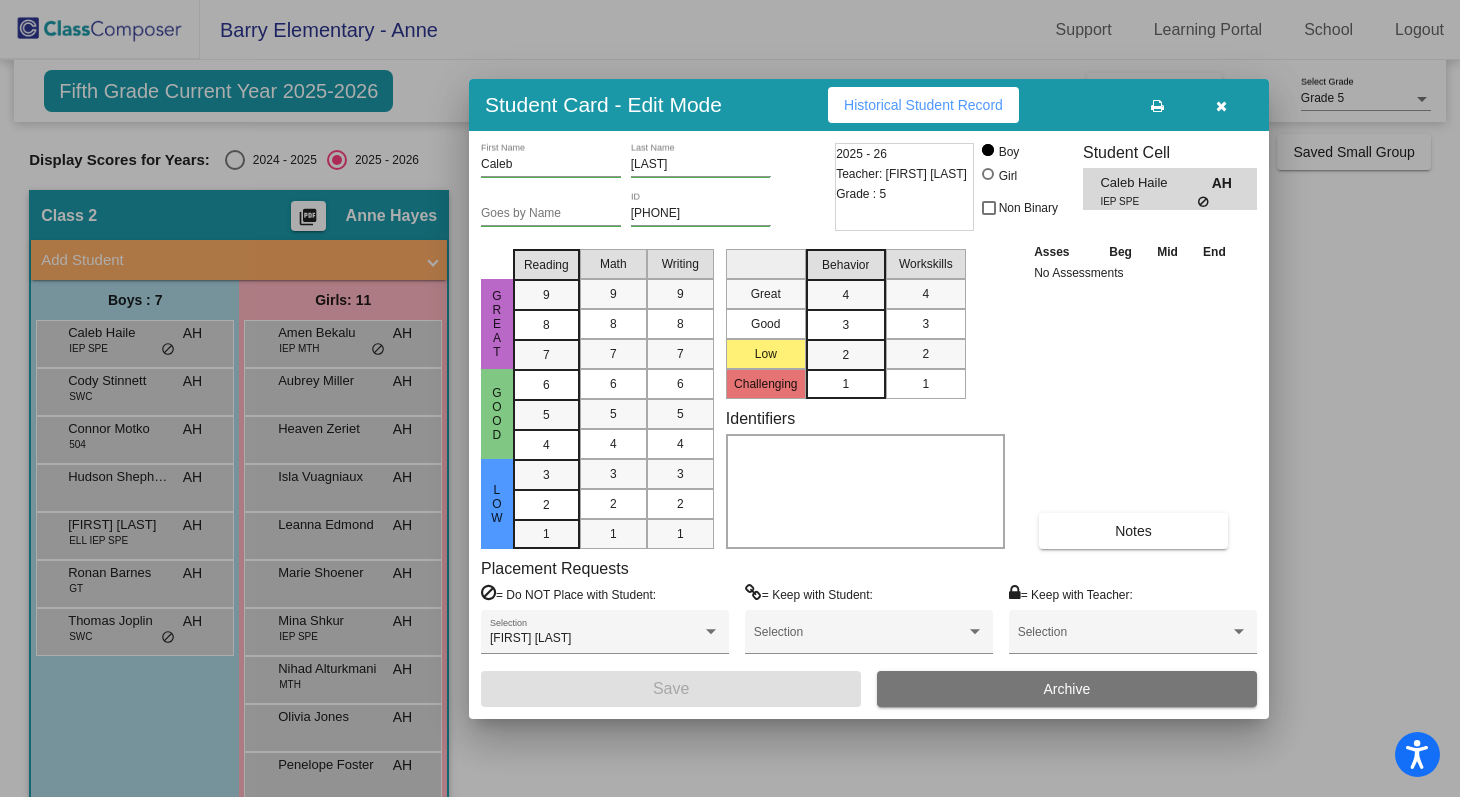 click at bounding box center (1221, 106) 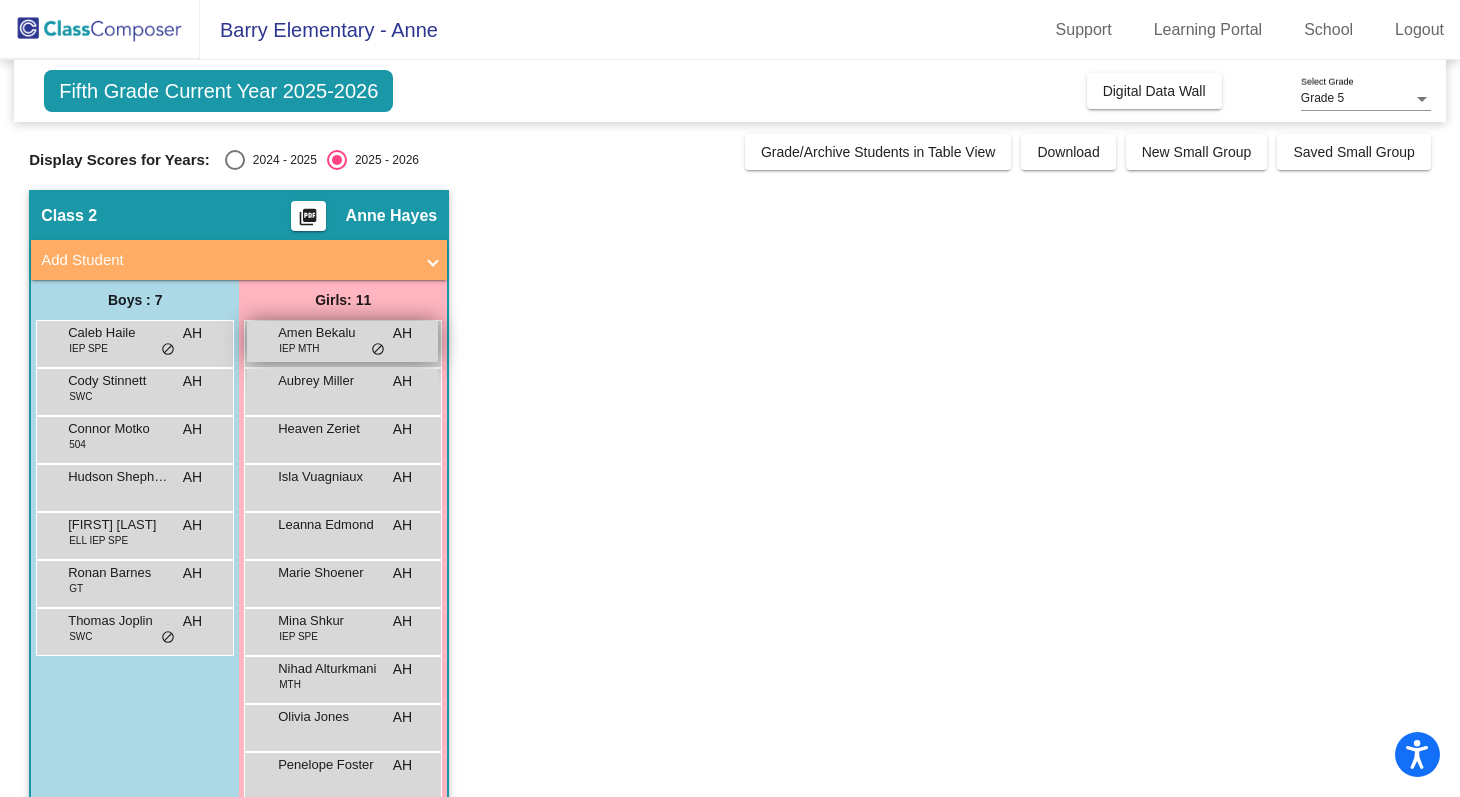 click on "Amen Bekalu IEP MTH AH lock do_not_disturb_alt" at bounding box center (342, 341) 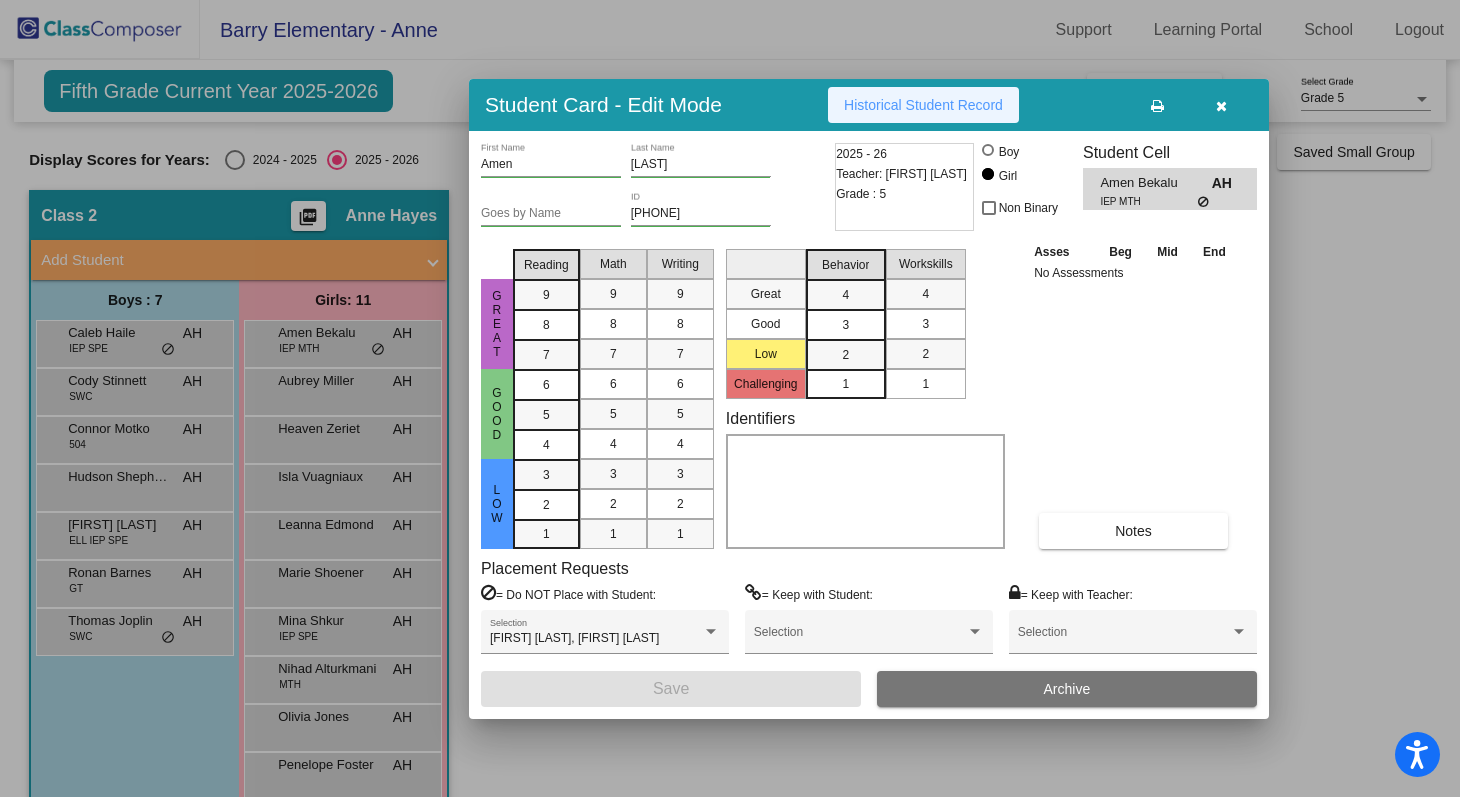 click on "Historical Student Record" at bounding box center (923, 105) 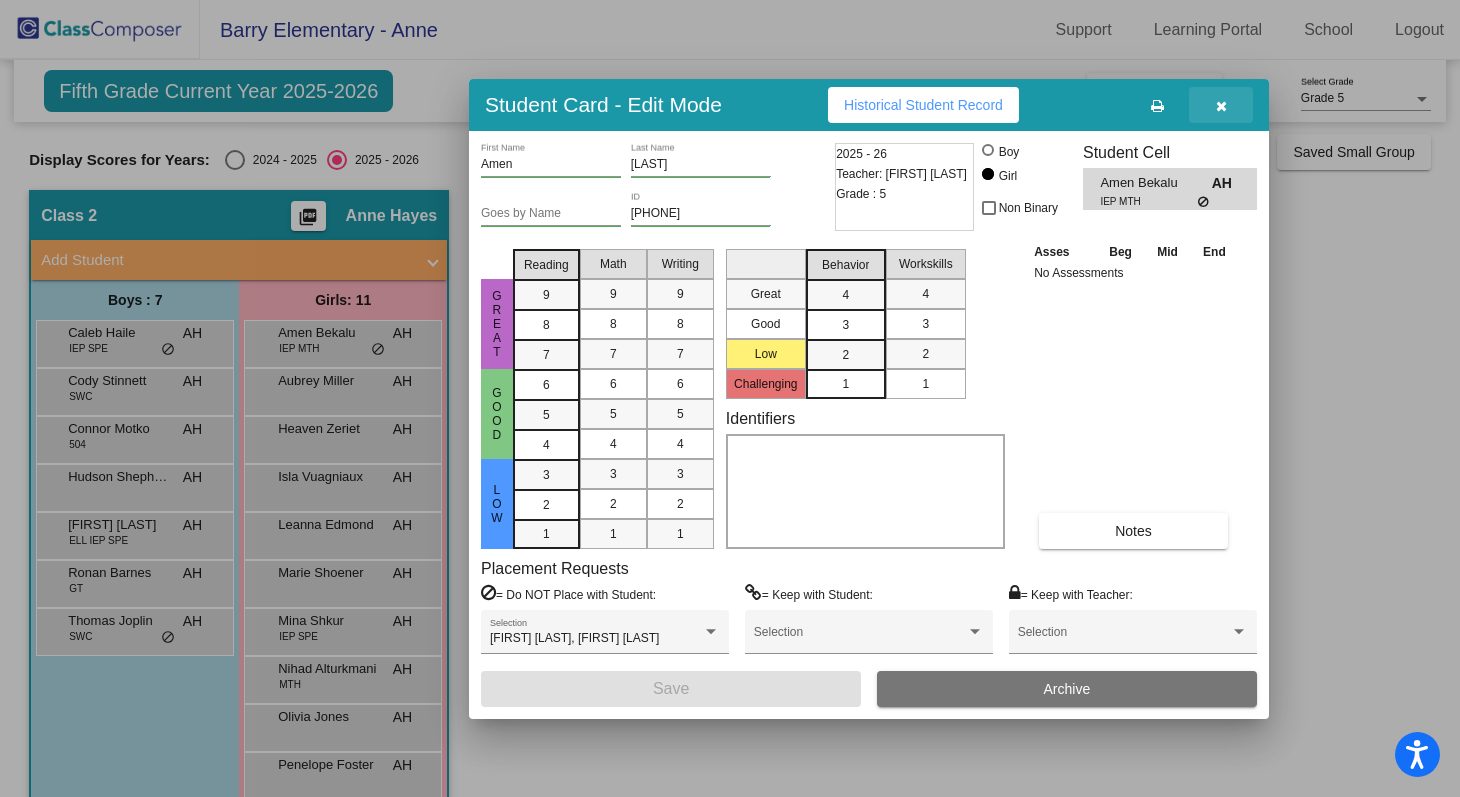 click at bounding box center (1221, 106) 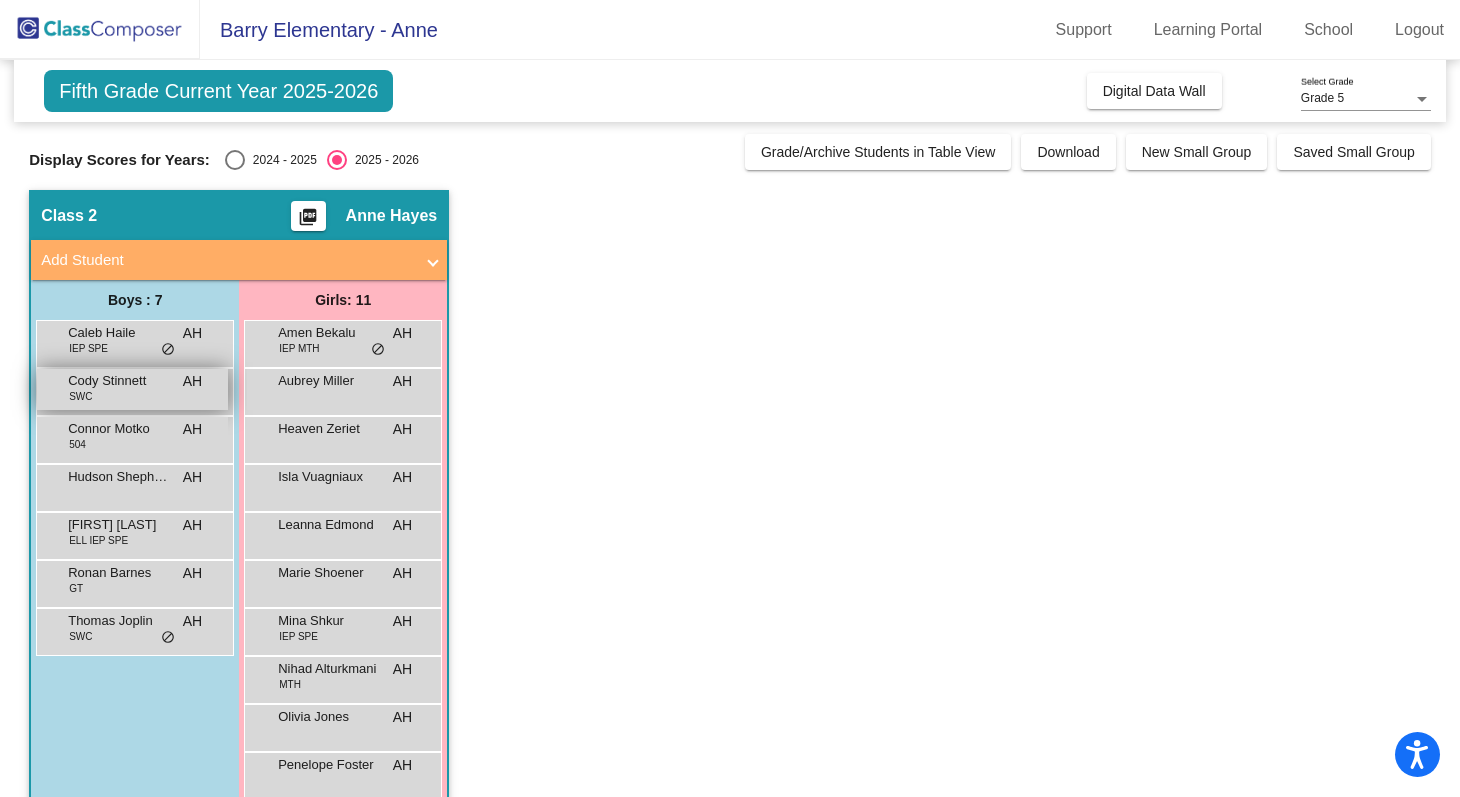 click on "Cody Stinnett SWC AH lock do_not_disturb_alt" at bounding box center [132, 389] 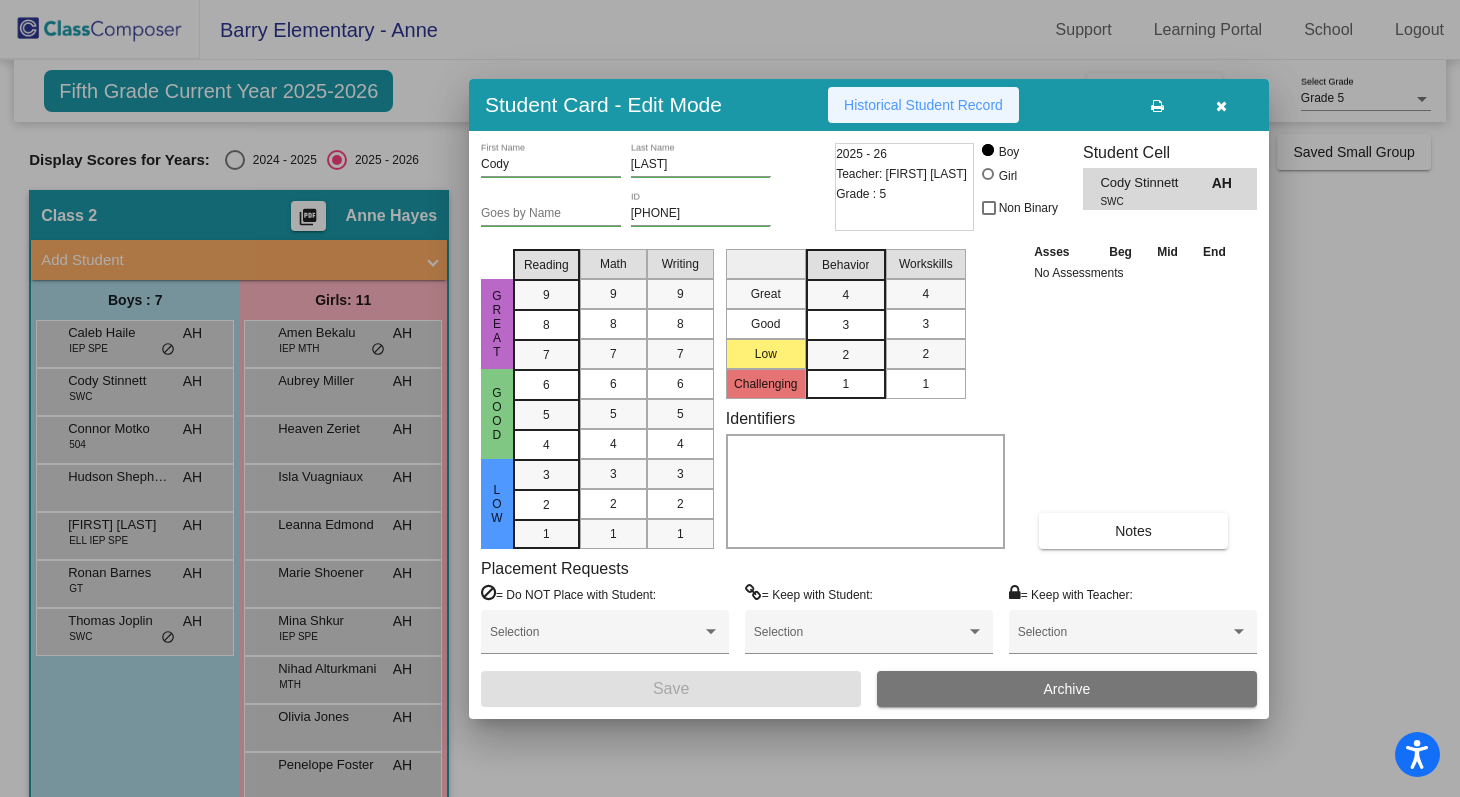 click on "Historical Student Record" at bounding box center [923, 105] 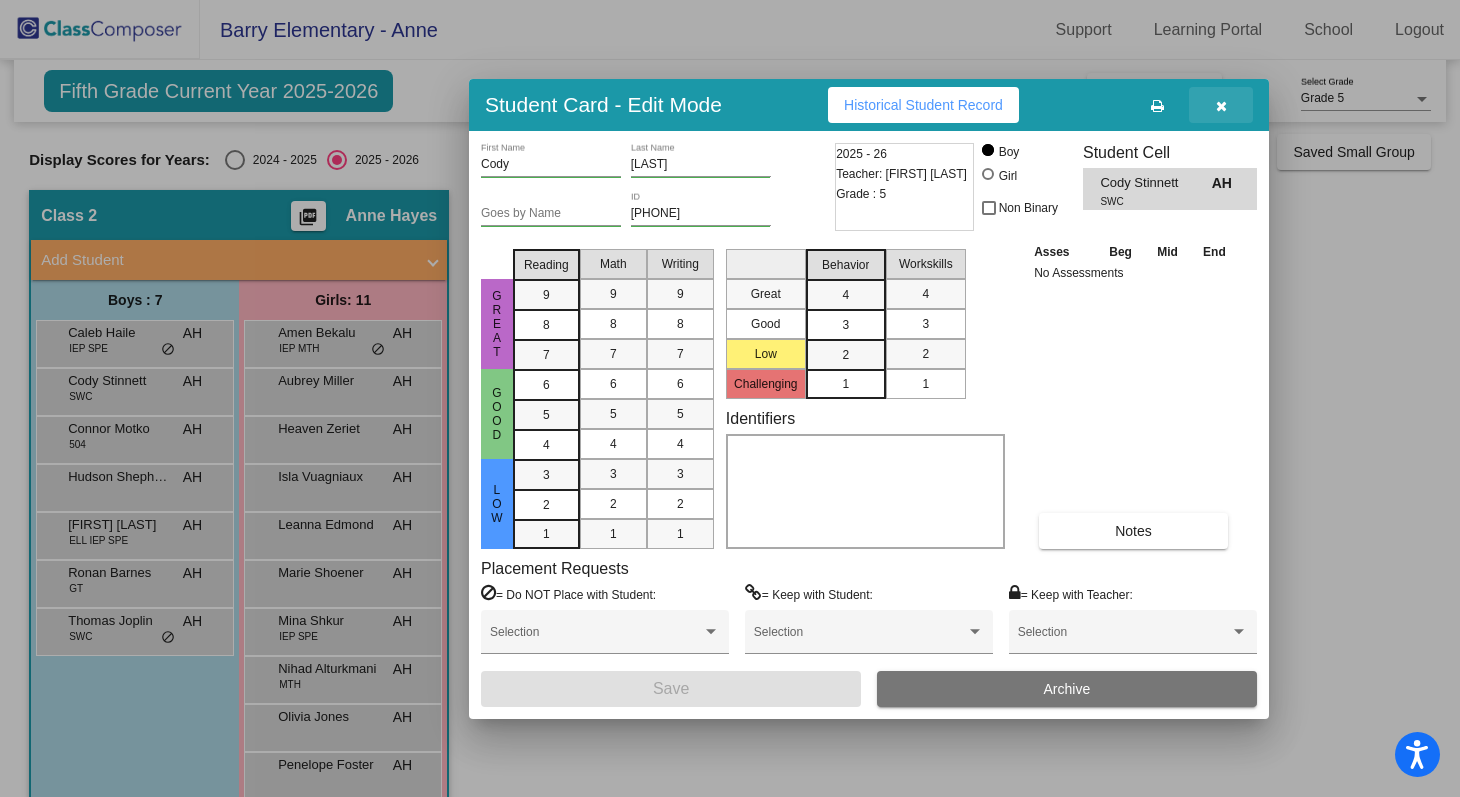 click at bounding box center (1221, 105) 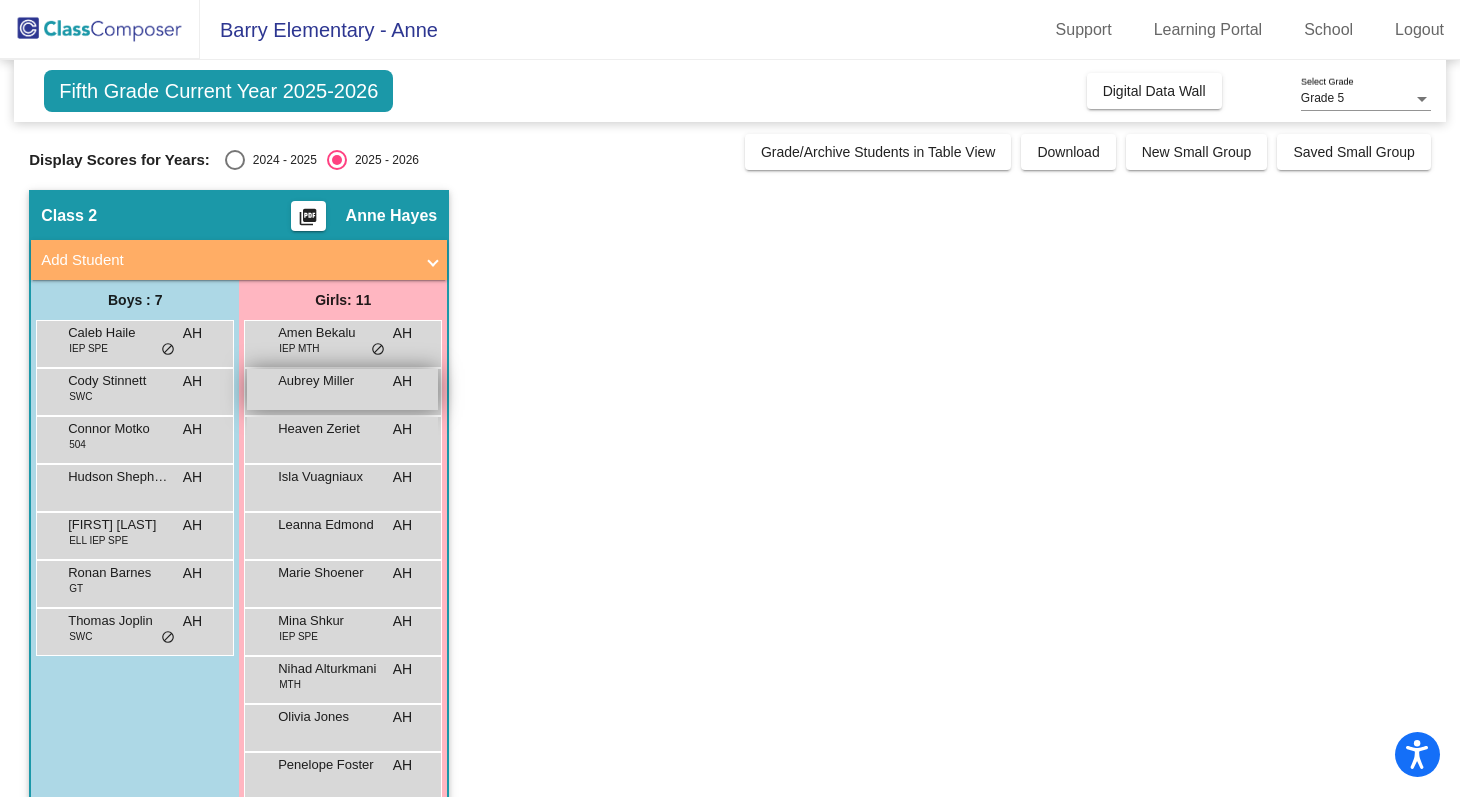 click on "Aubrey Miller AH lock do_not_disturb_alt" at bounding box center [342, 389] 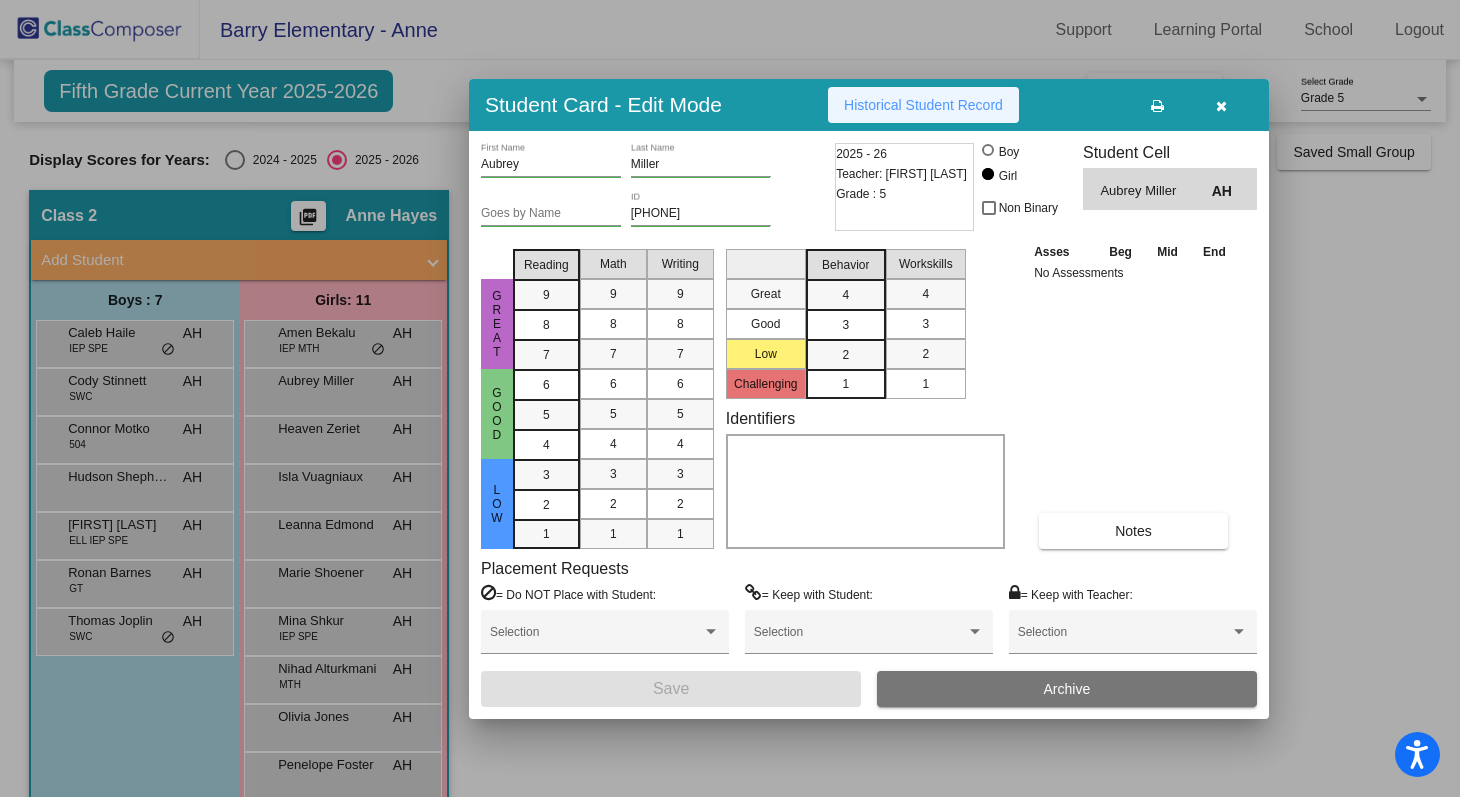 click on "Historical Student Record" at bounding box center (923, 105) 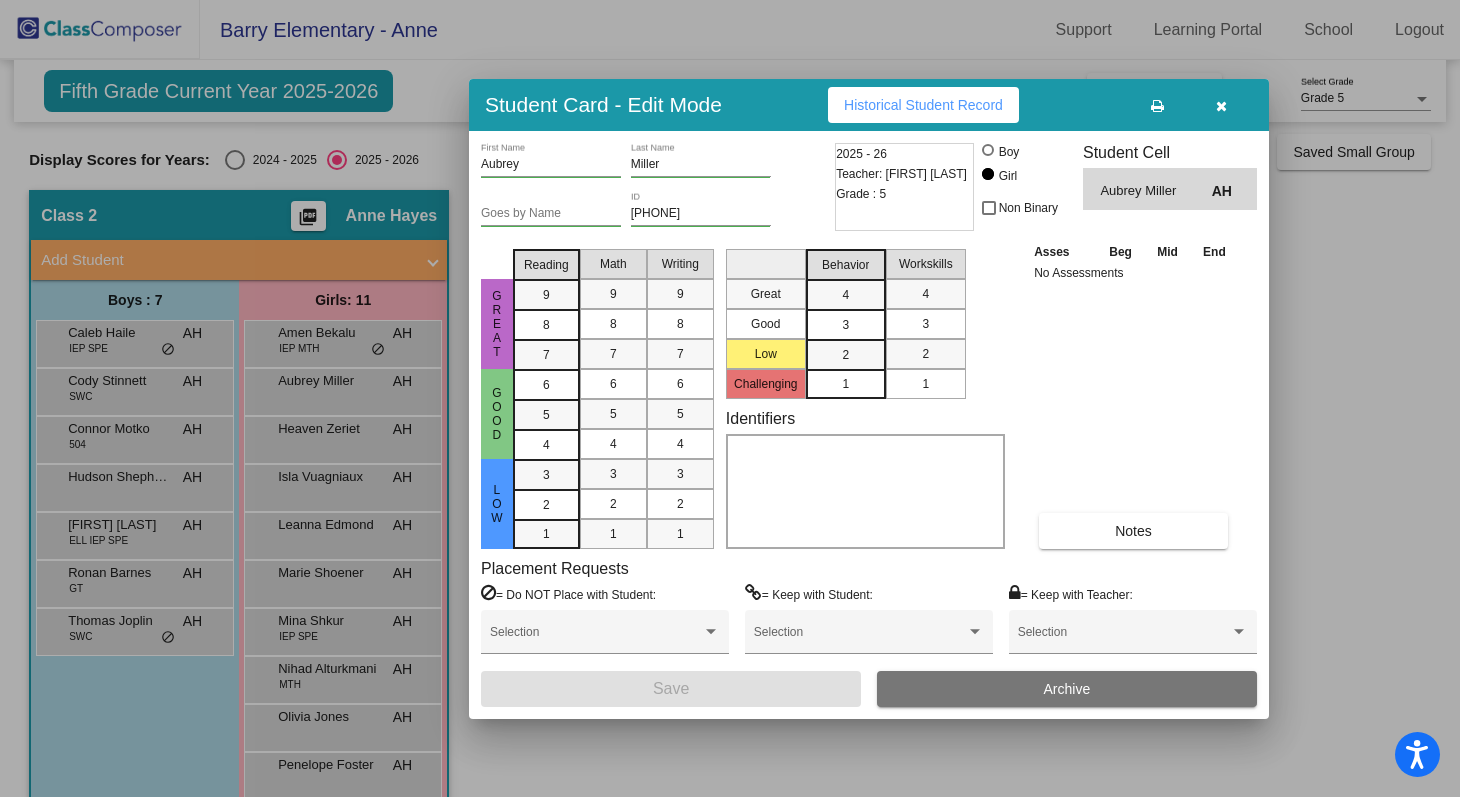 click at bounding box center (1221, 105) 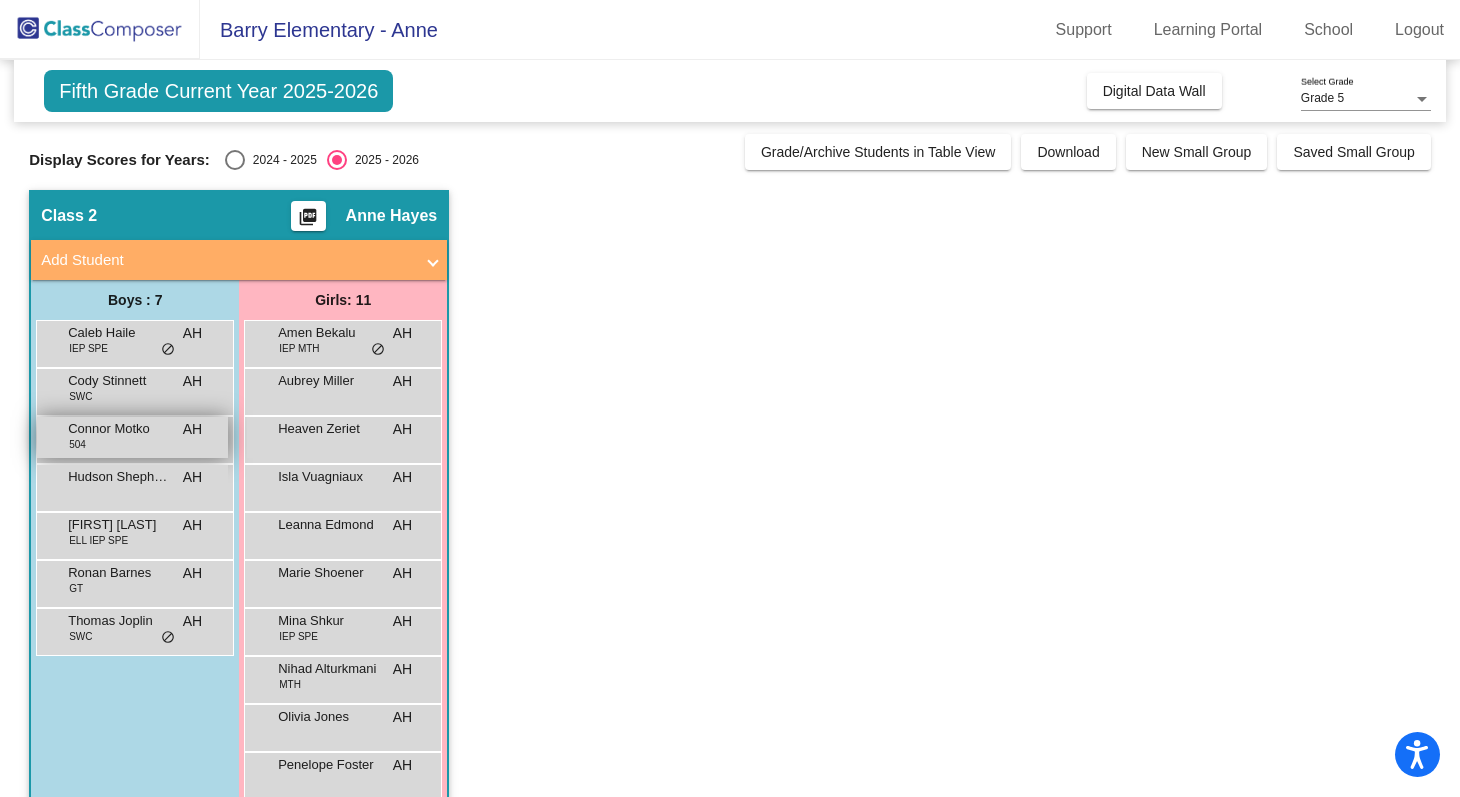 click on "Connor Motko 504 AH lock do_not_disturb_alt" at bounding box center (132, 437) 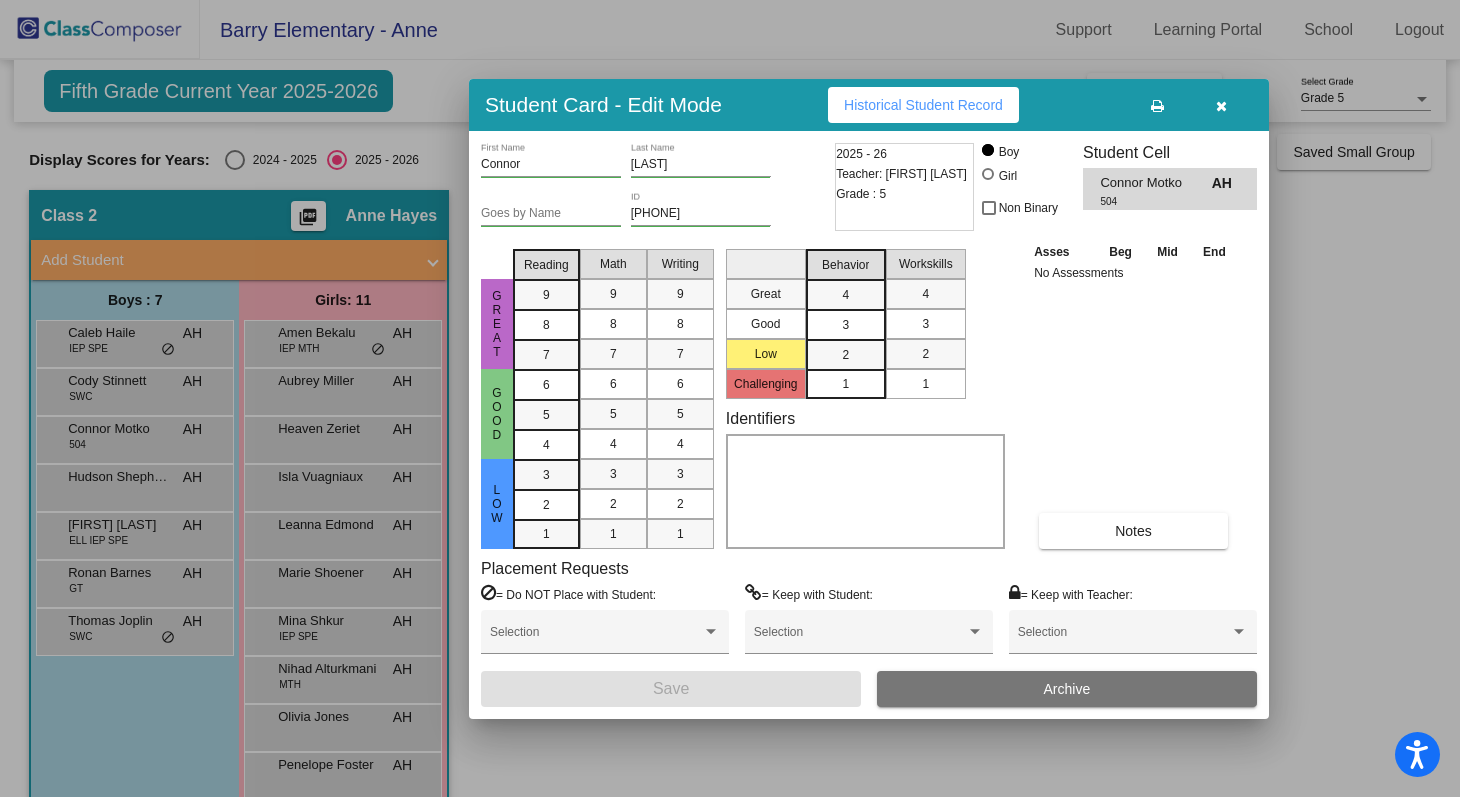 click on "Historical Student Record" at bounding box center [923, 105] 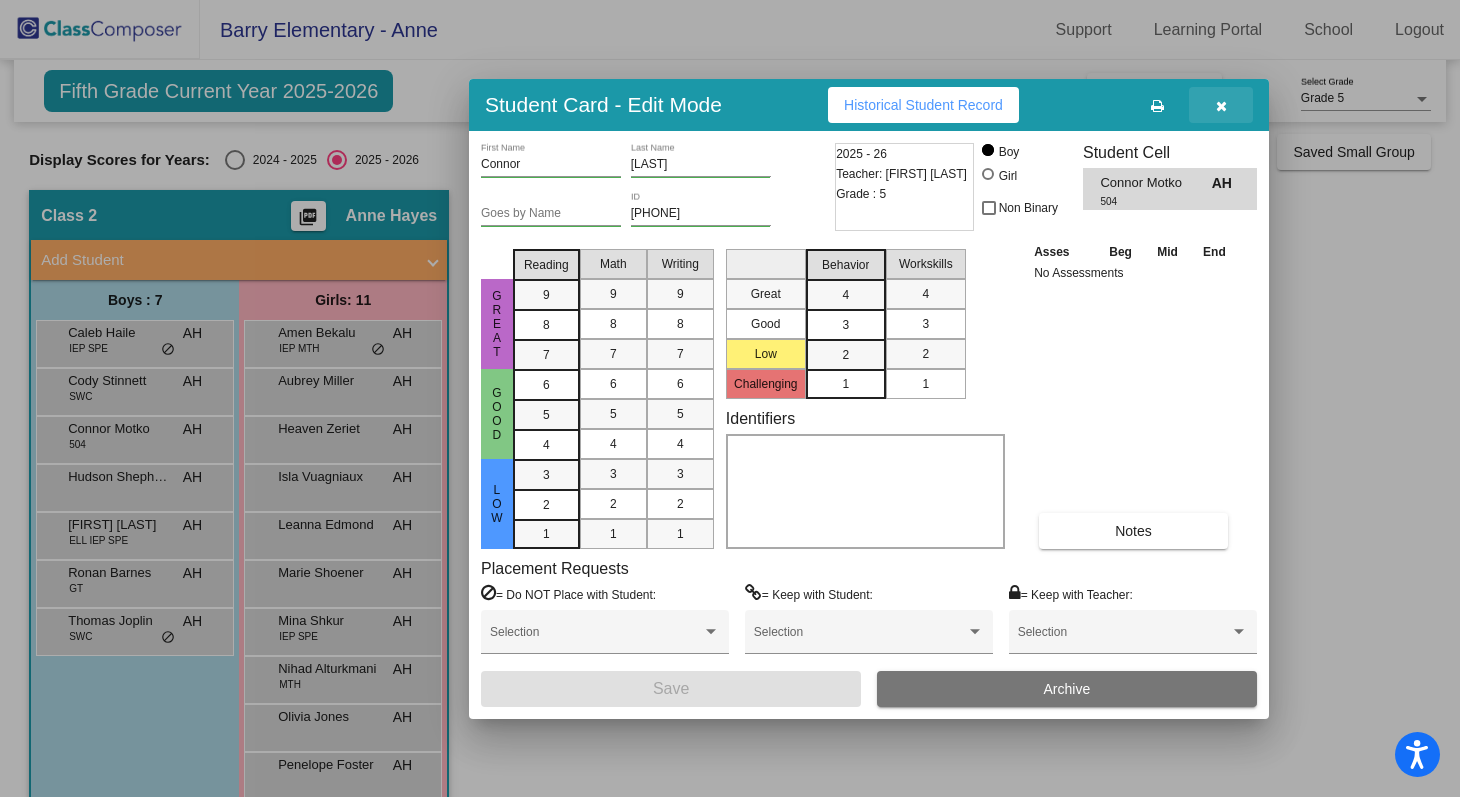 click at bounding box center [1221, 106] 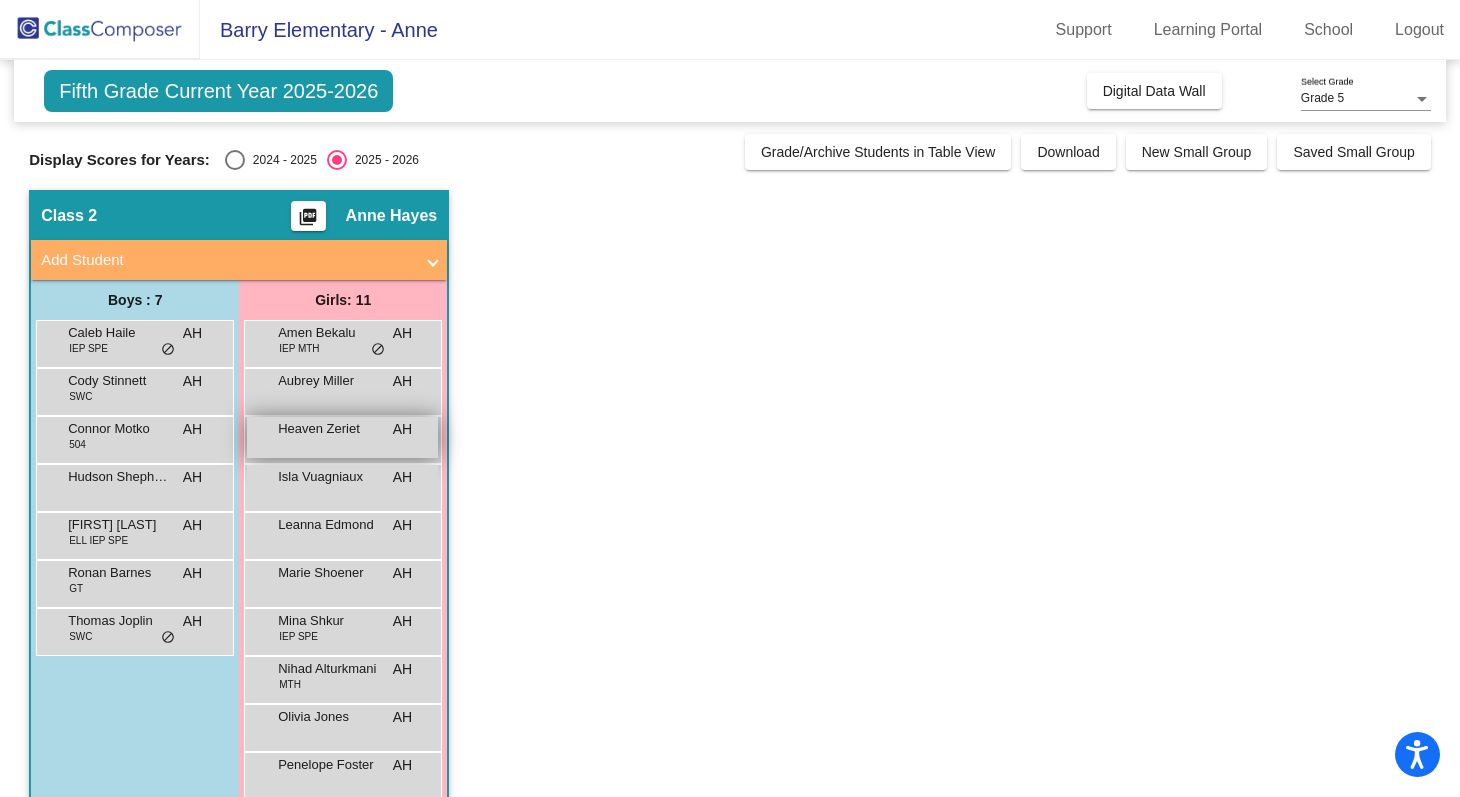 click on "Heaven Zeriet AH lock do_not_disturb_alt" at bounding box center (342, 437) 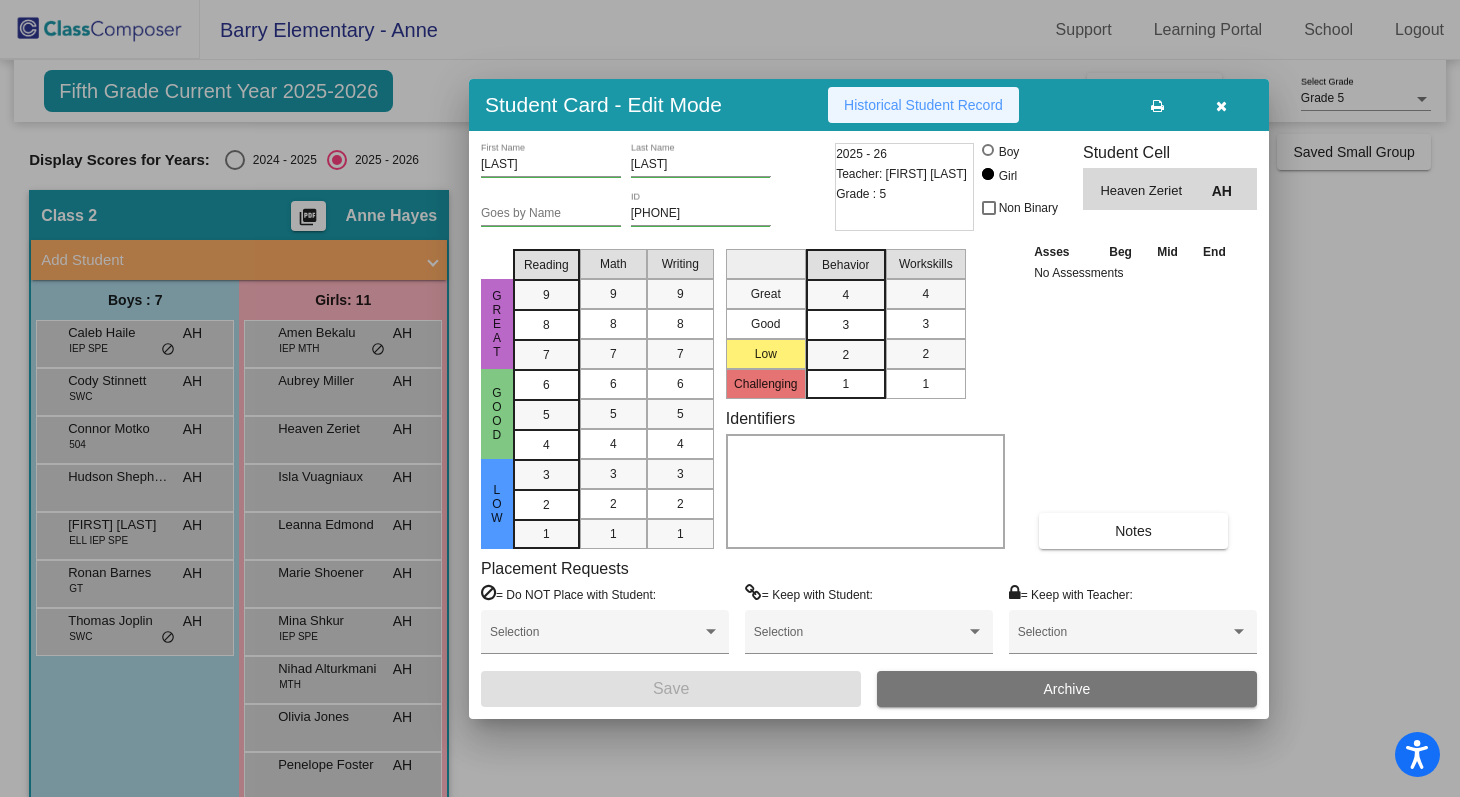 click on "Historical Student Record" at bounding box center [923, 105] 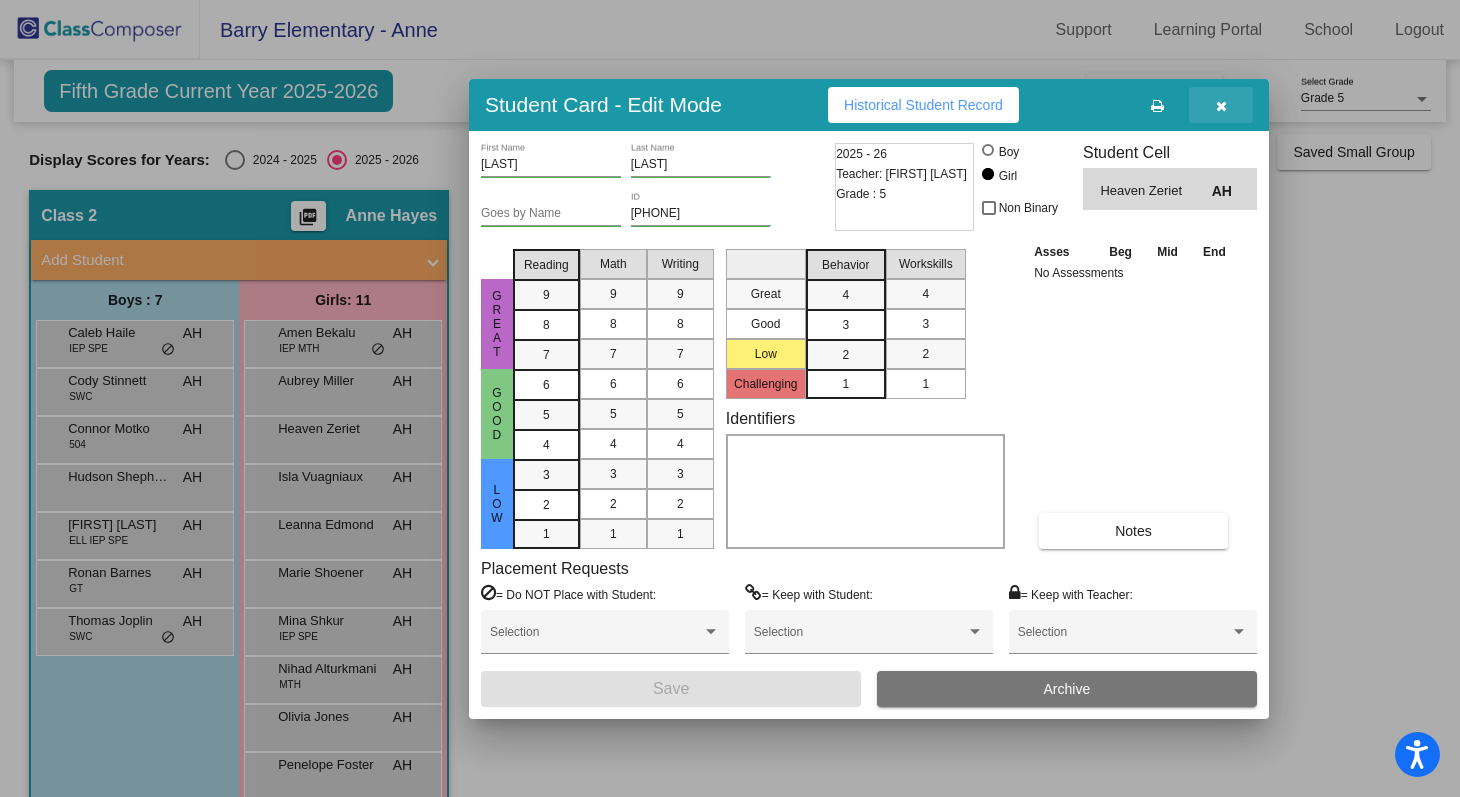 click at bounding box center [1221, 106] 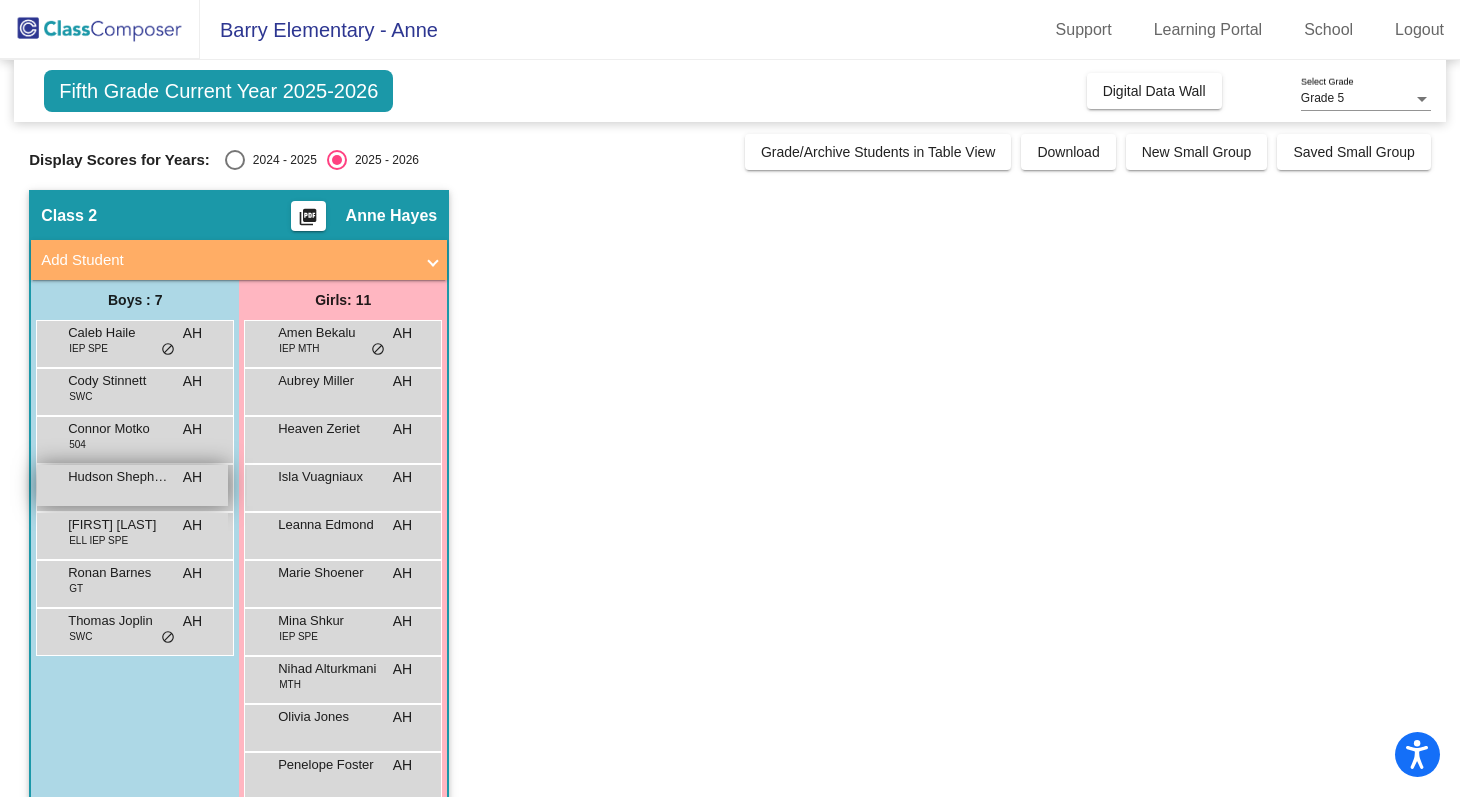 click on "[FIRST] [LAST] AH lock do_not_disturb_alt" at bounding box center (132, 485) 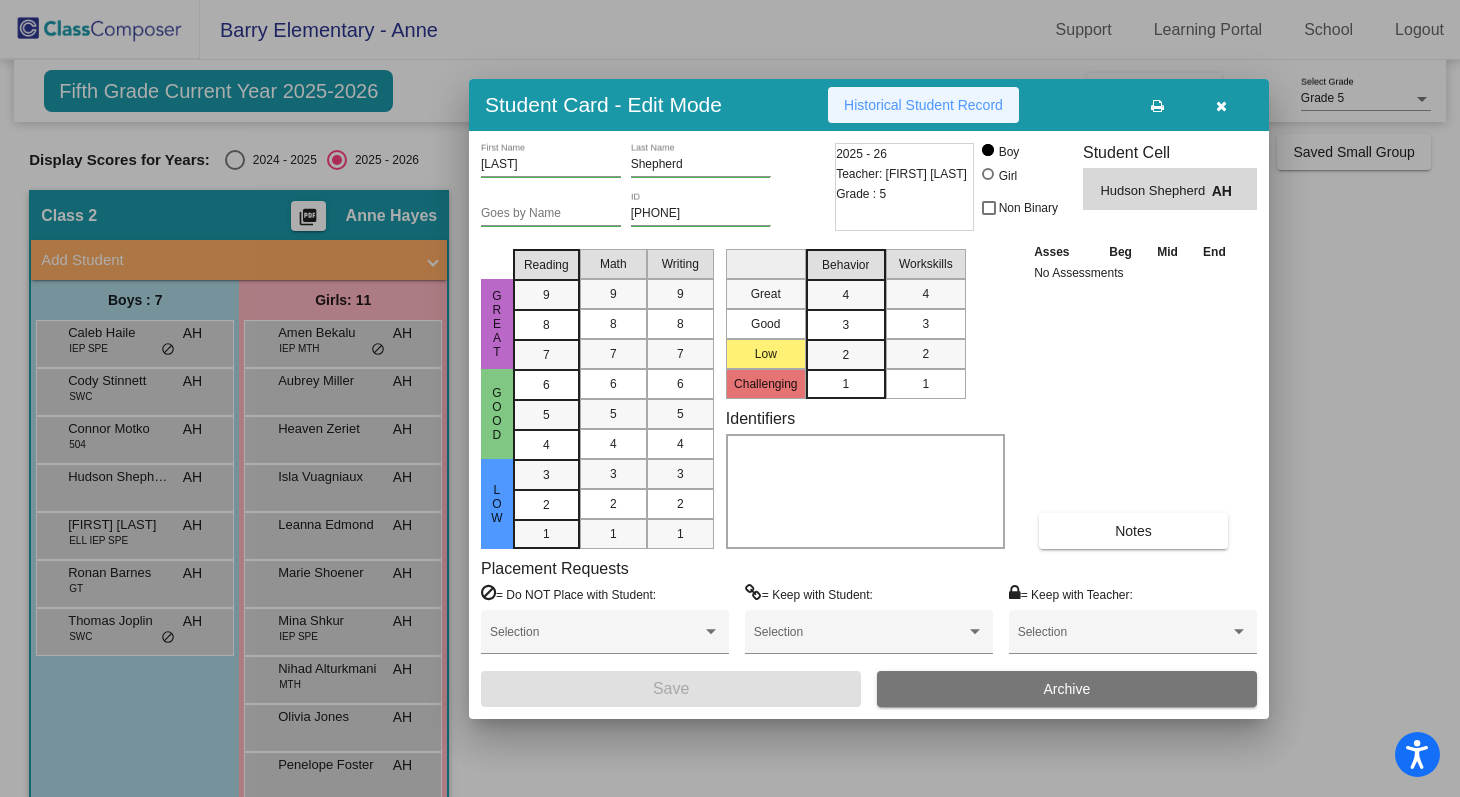 click on "Historical Student Record" at bounding box center (923, 105) 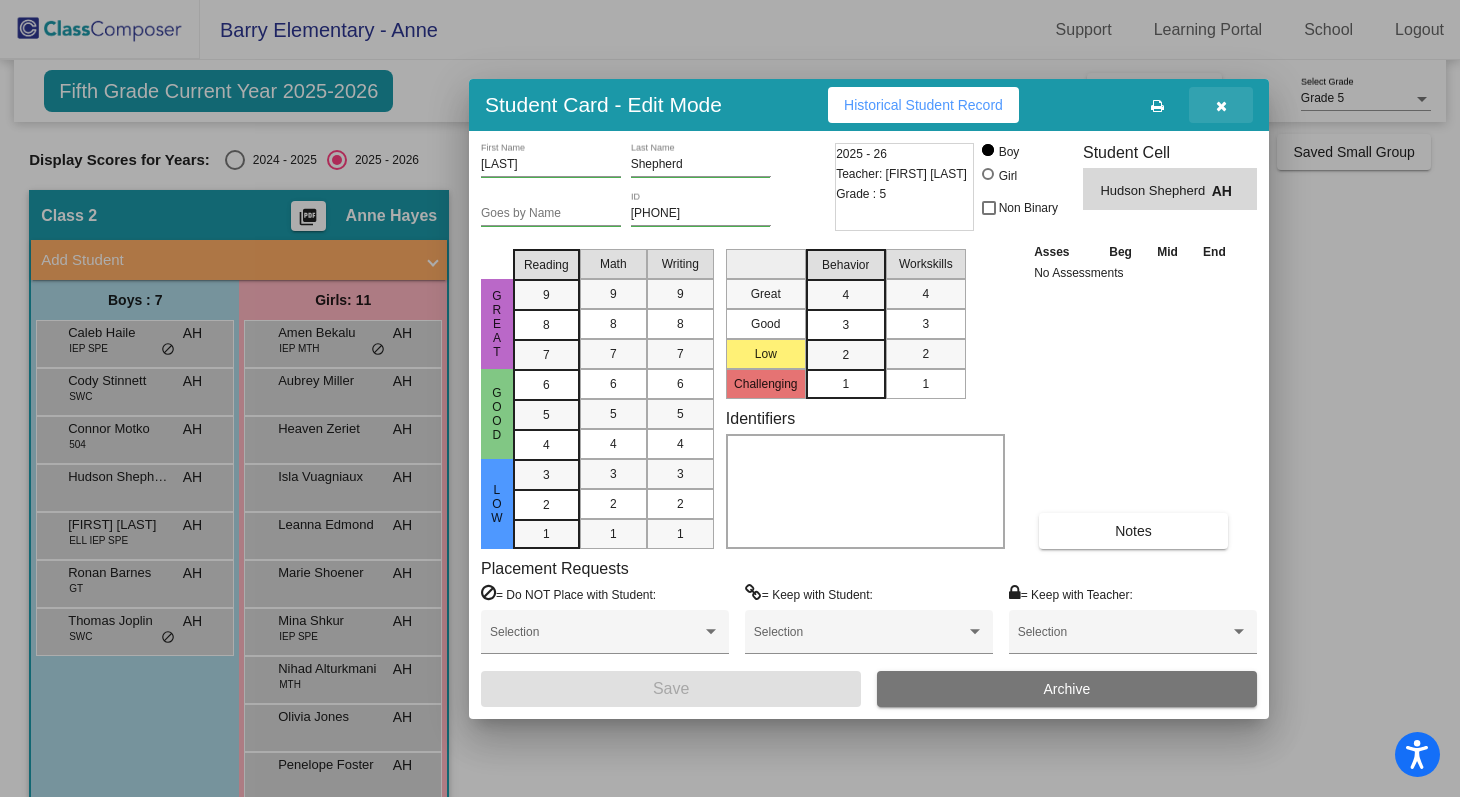 click at bounding box center [1221, 106] 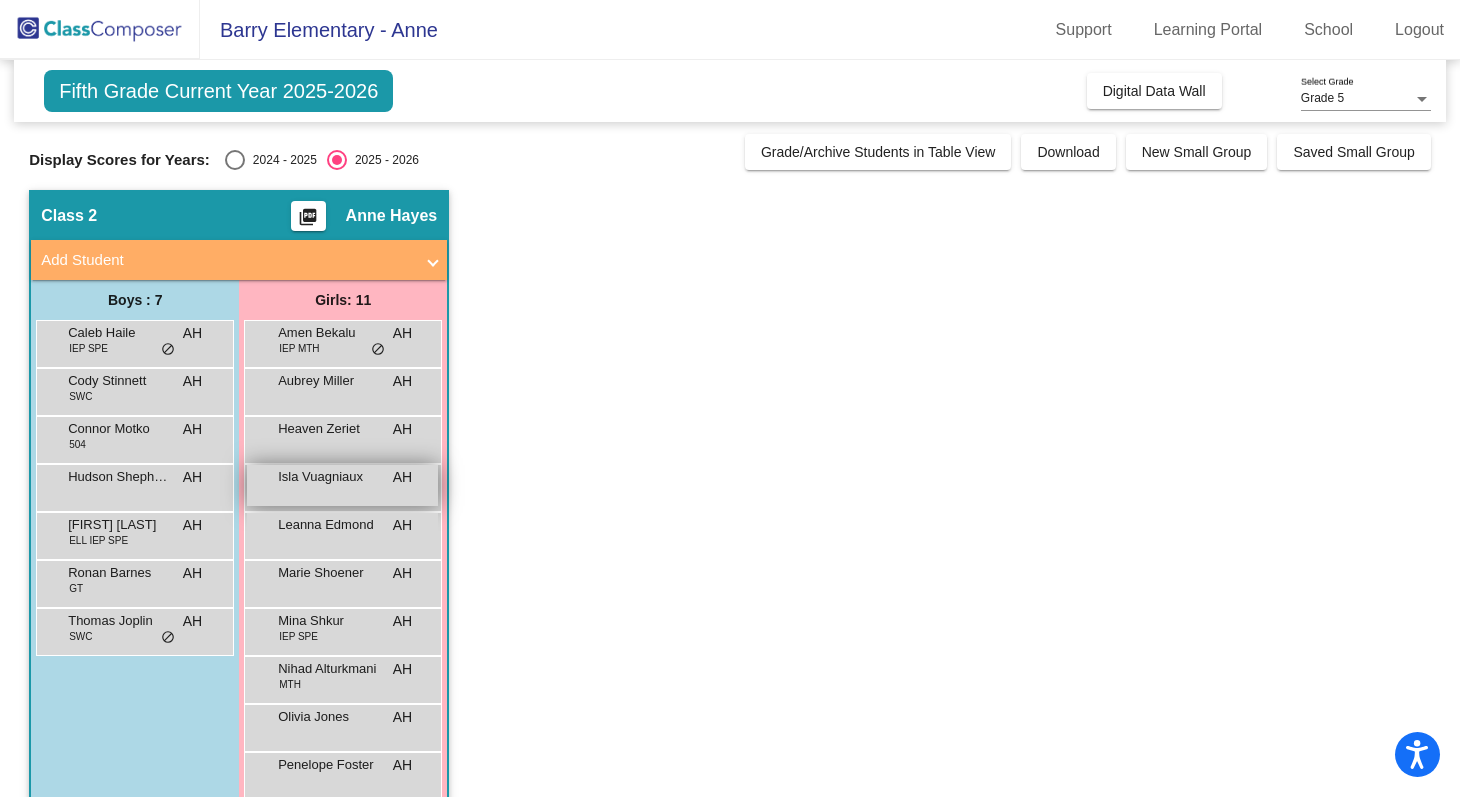 click on "Isla Vuagniaux AH lock do_not_disturb_alt" at bounding box center [342, 485] 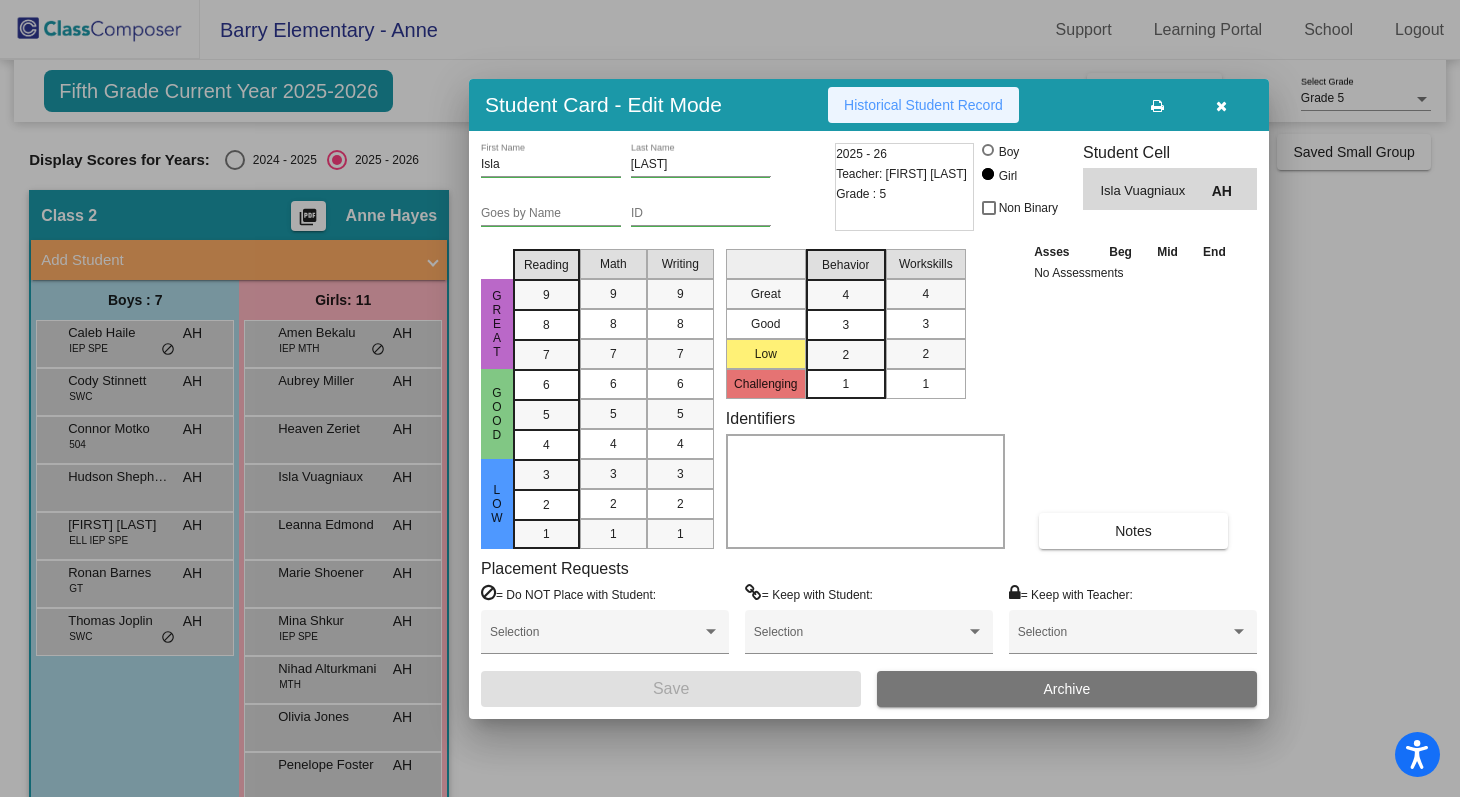 click on "Historical Student Record" at bounding box center (923, 105) 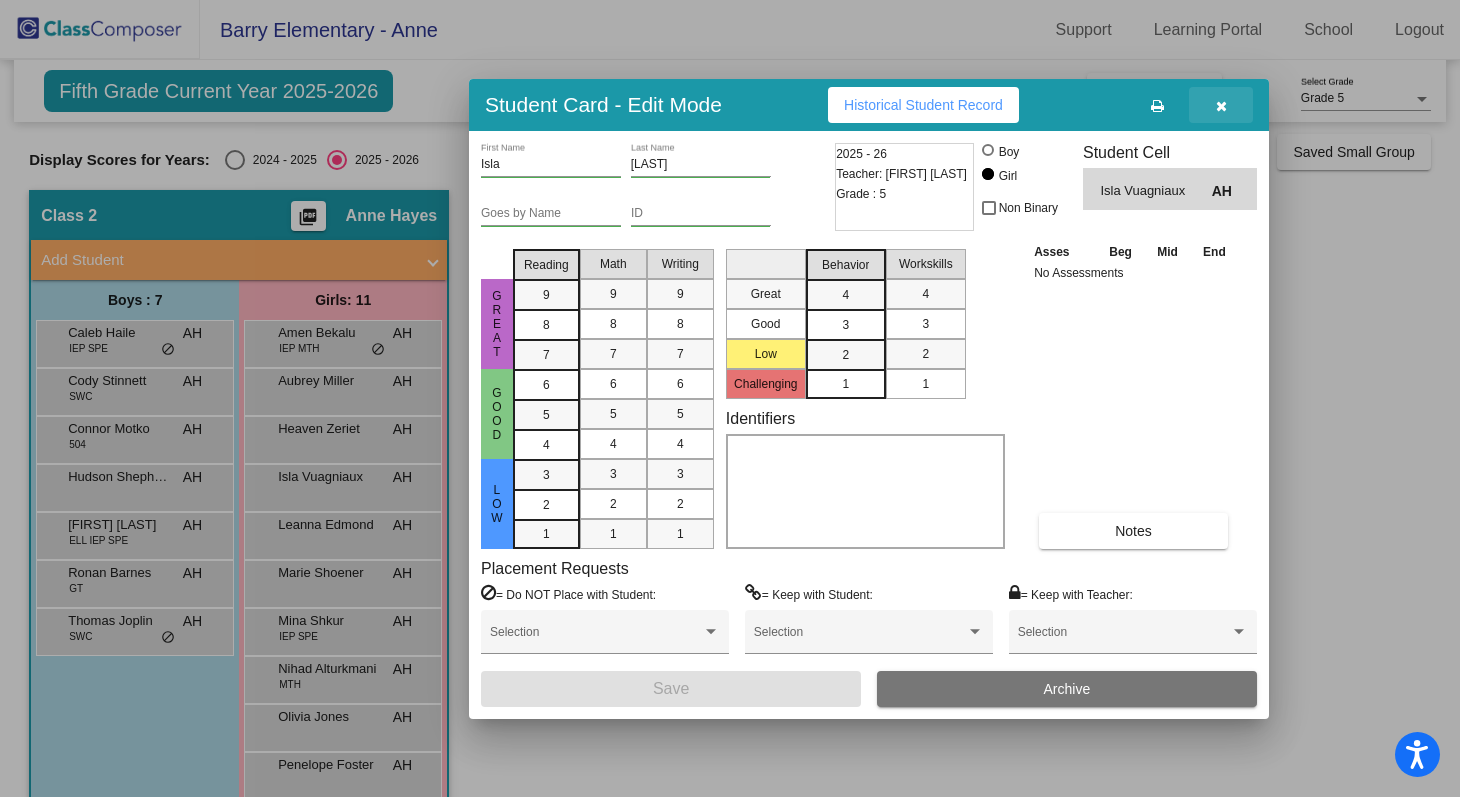 click at bounding box center [1221, 106] 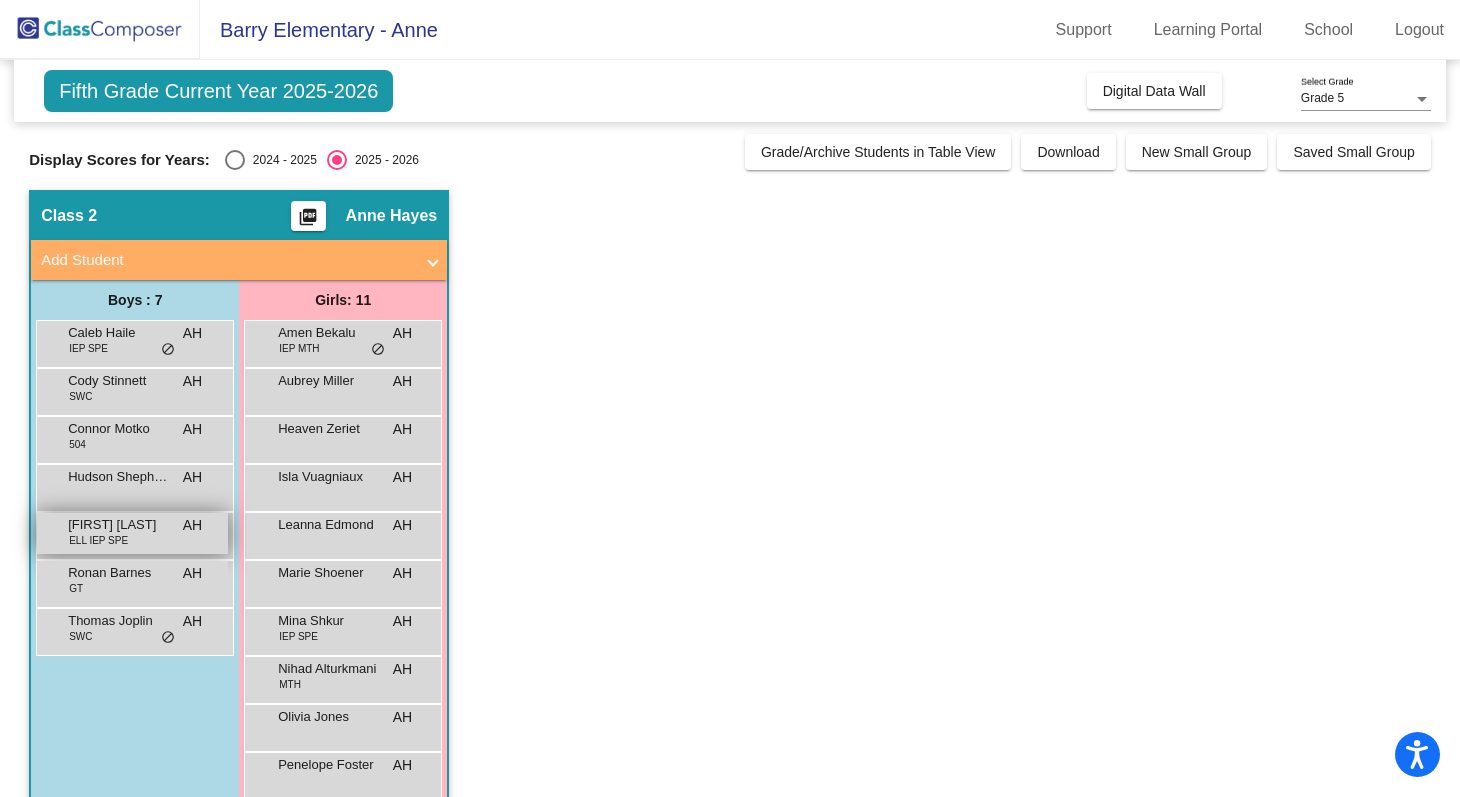 click on "Jasiah Joseph ELL IEP SPE AH lock do_not_disturb_alt" at bounding box center [132, 533] 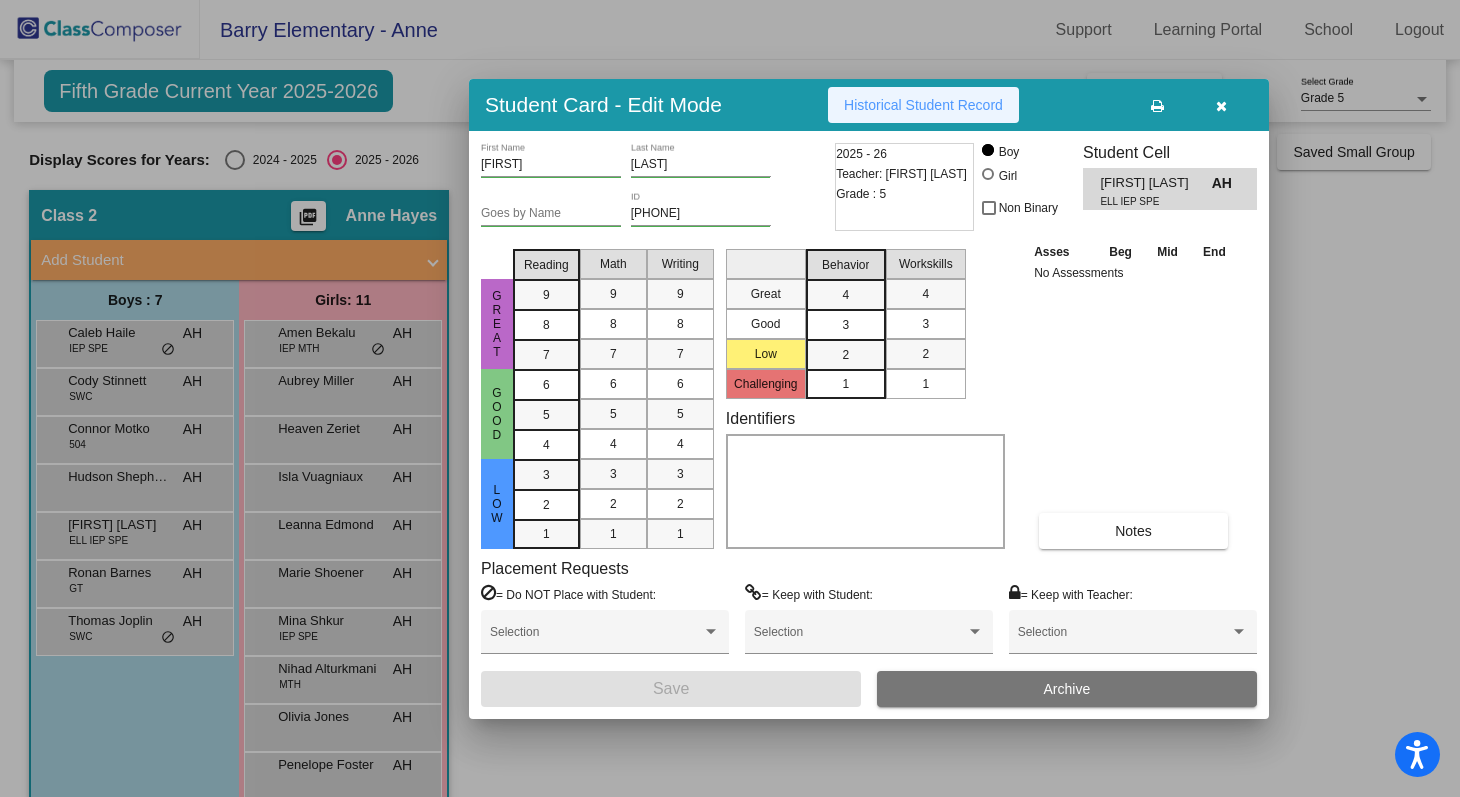 click on "Historical Student Record" at bounding box center (923, 105) 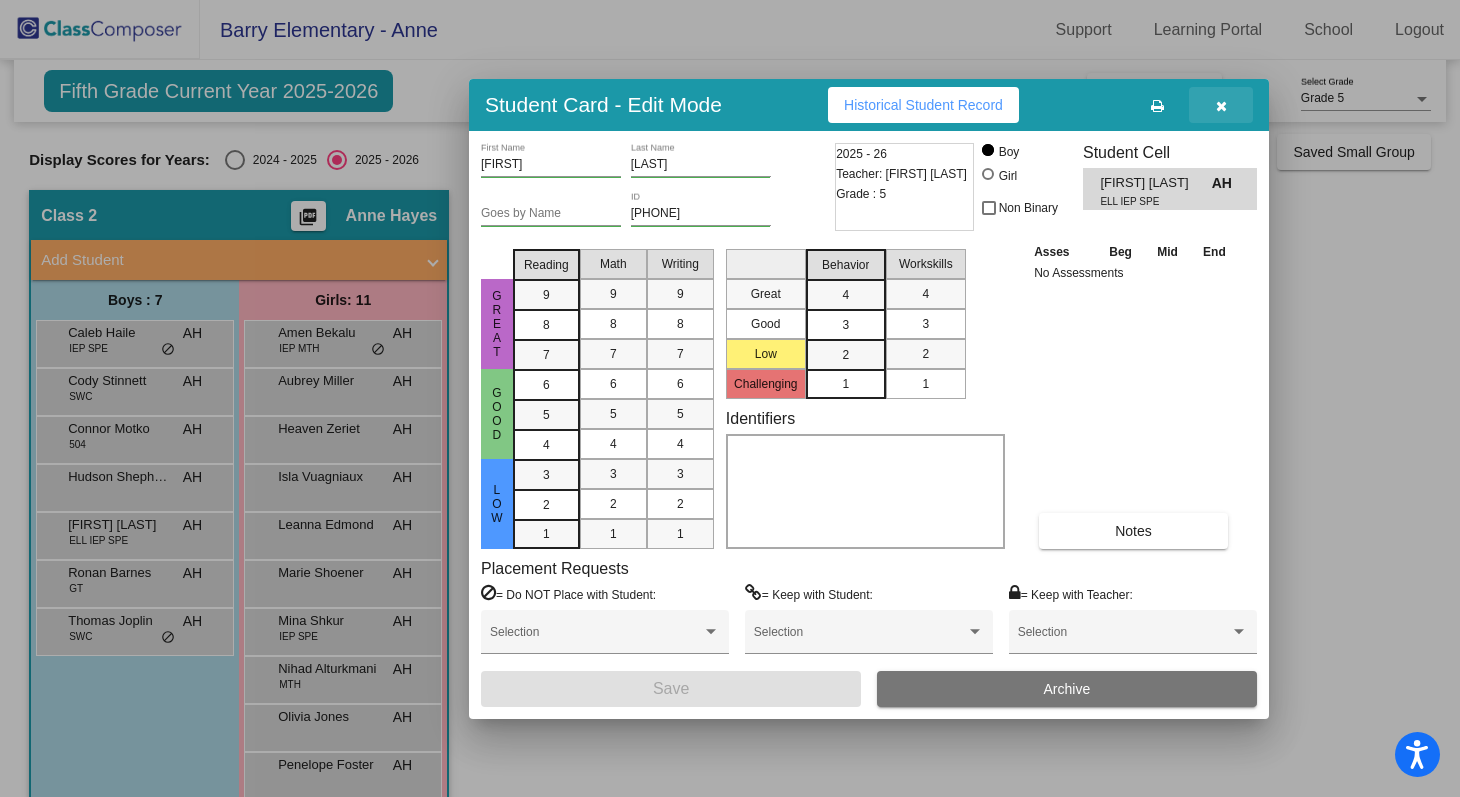 click at bounding box center (1221, 106) 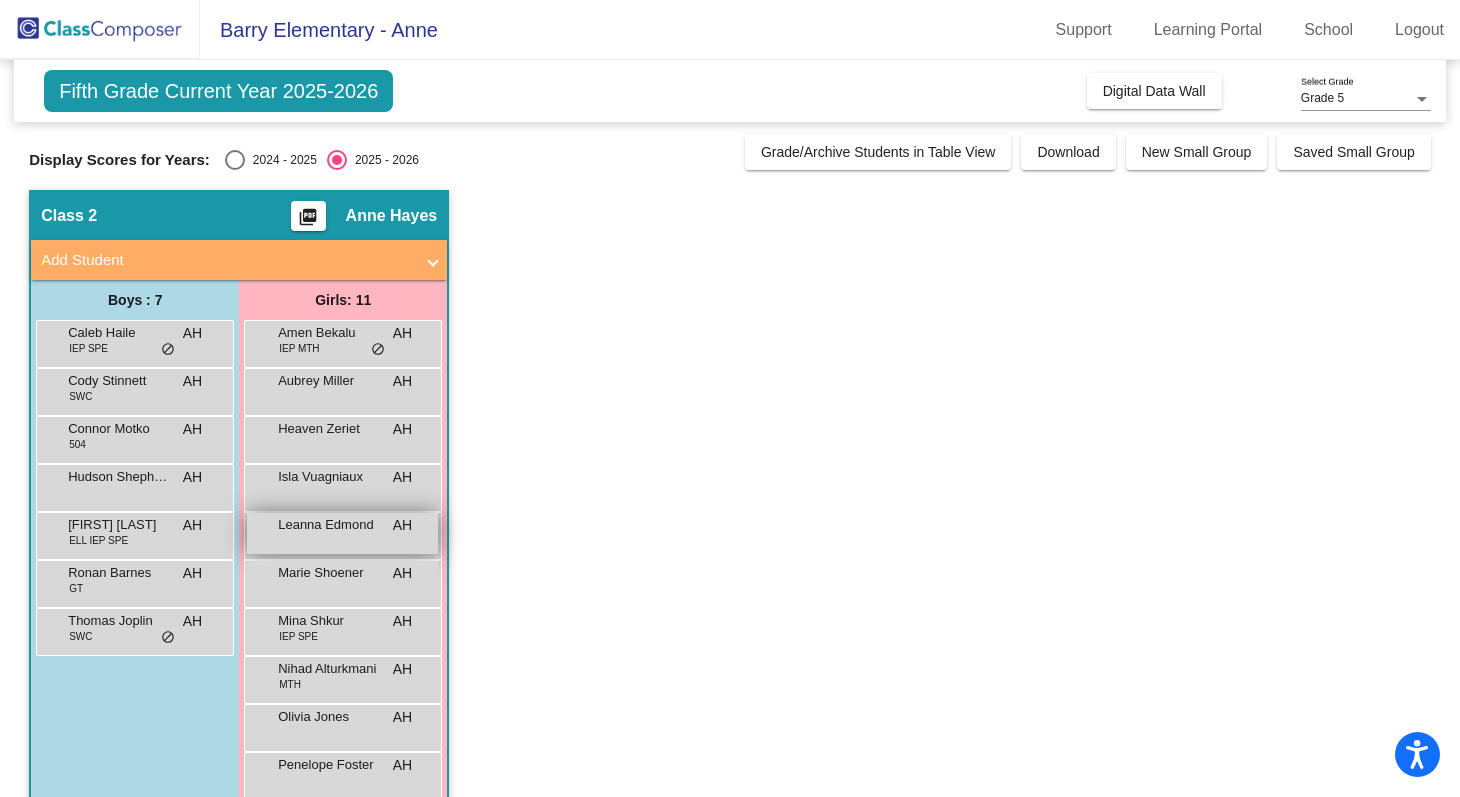 click on "Leanna Edmond AH lock do_not_disturb_alt" at bounding box center (342, 533) 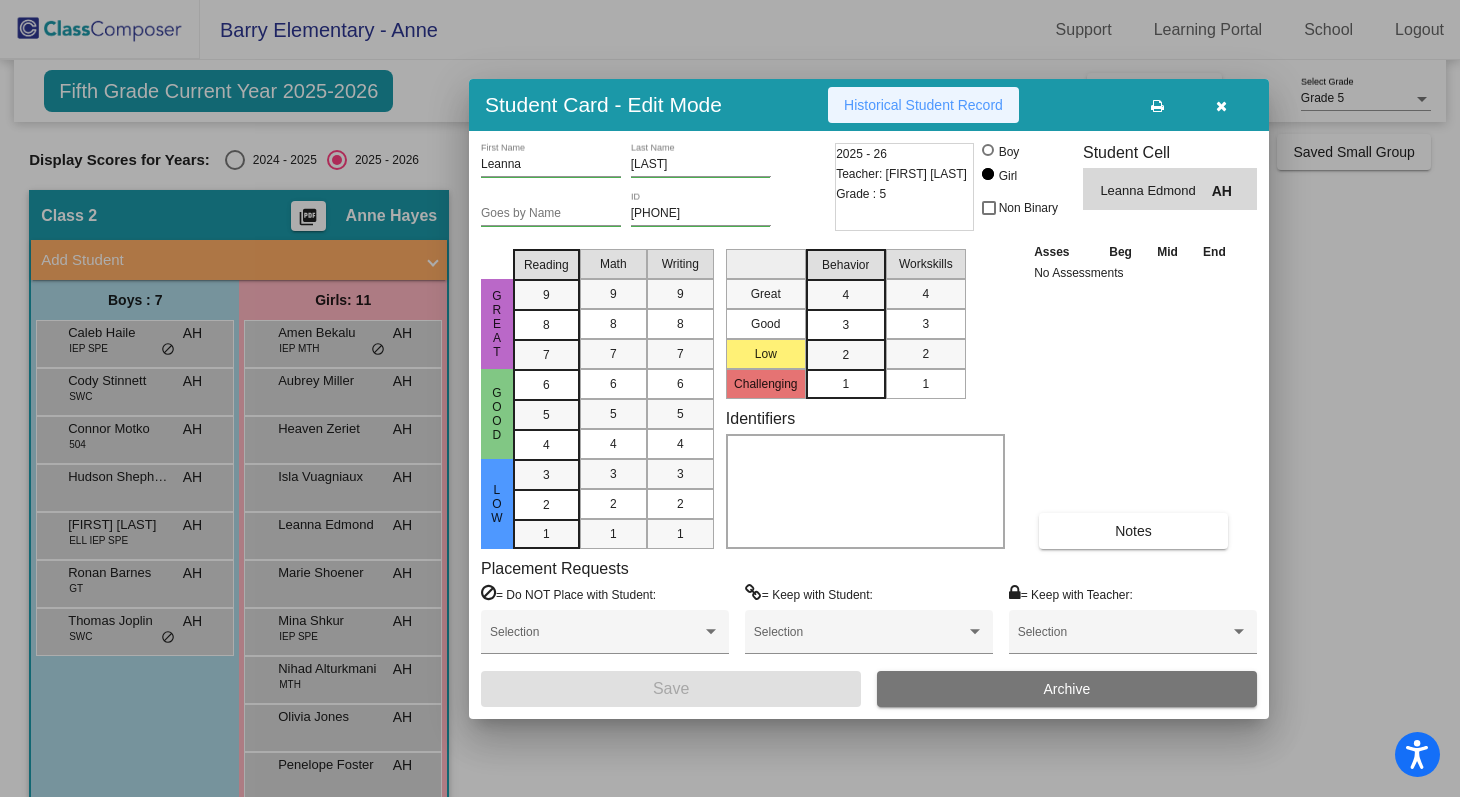 click on "Historical Student Record" at bounding box center (923, 105) 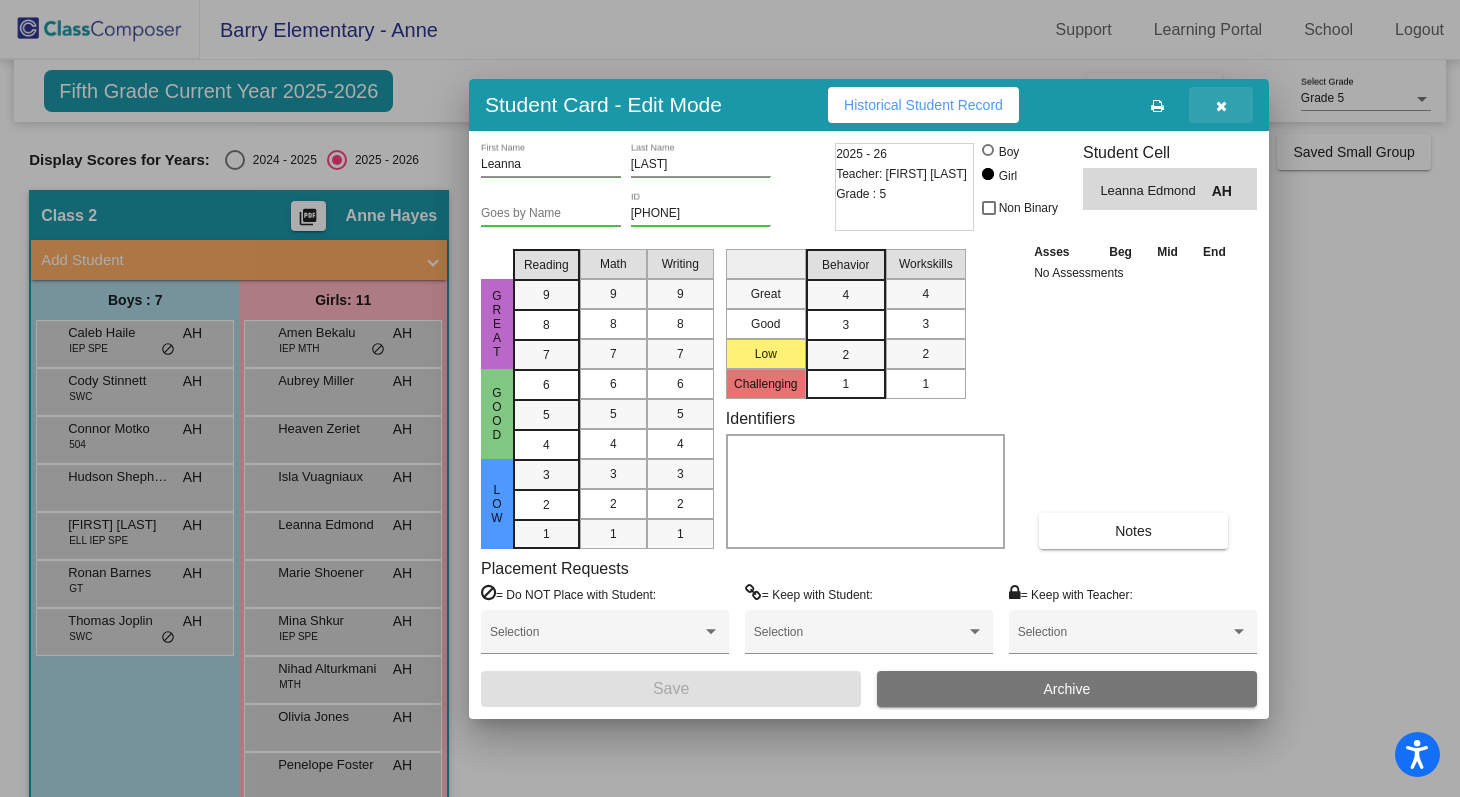 click at bounding box center [1221, 106] 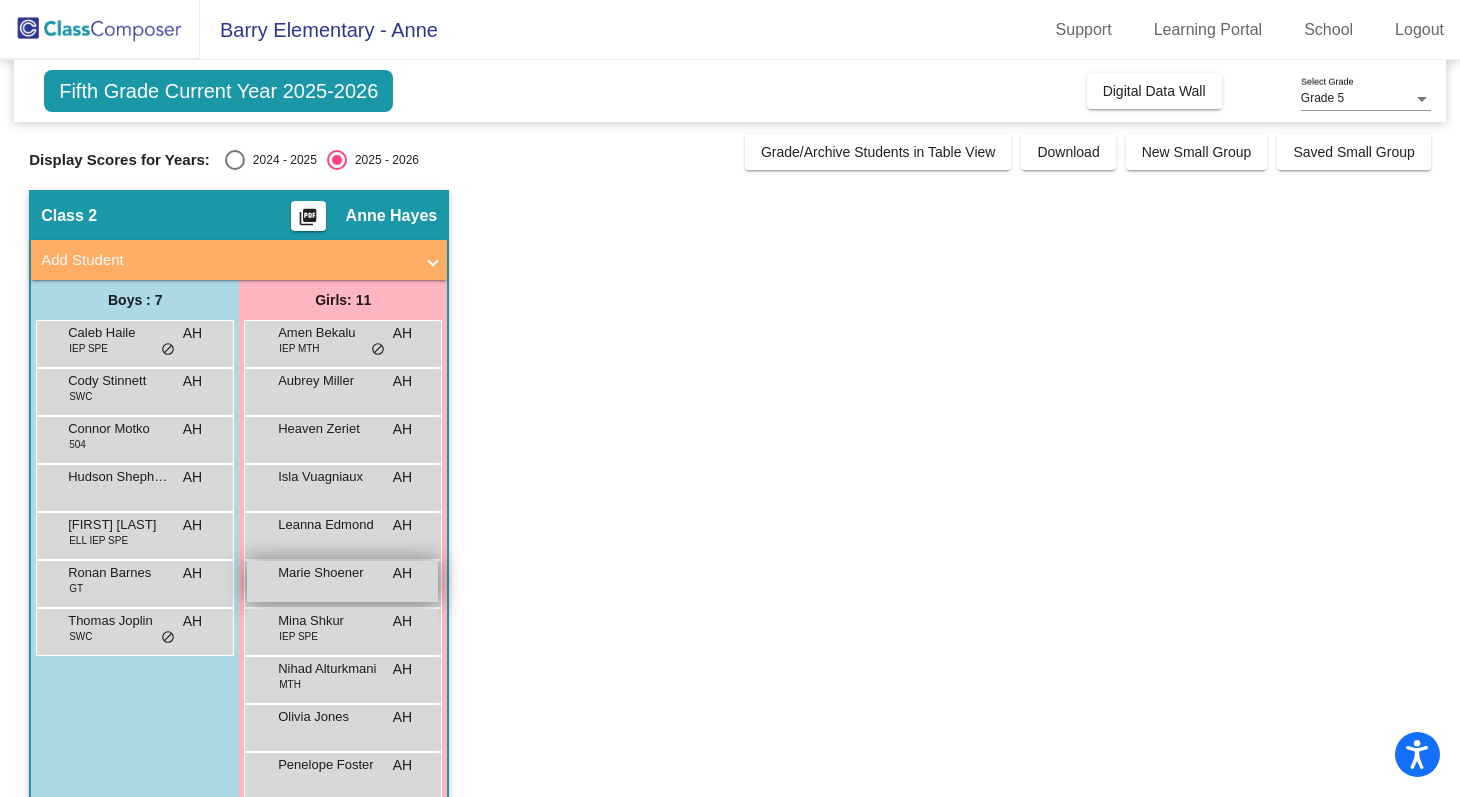 click on "[FIRST] [LAST] AH lock do_not_disturb_alt" at bounding box center [342, 581] 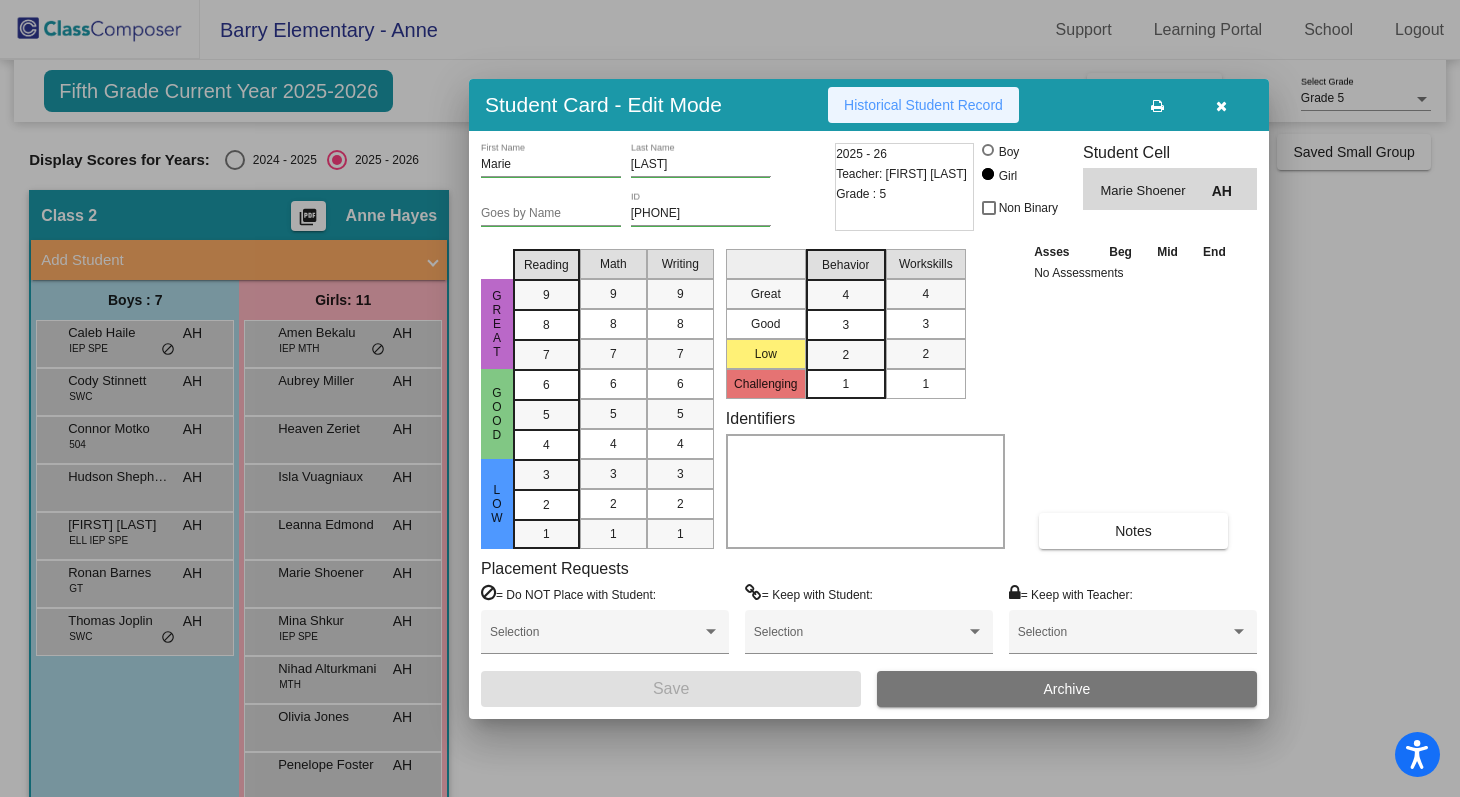click on "Historical Student Record" at bounding box center [923, 105] 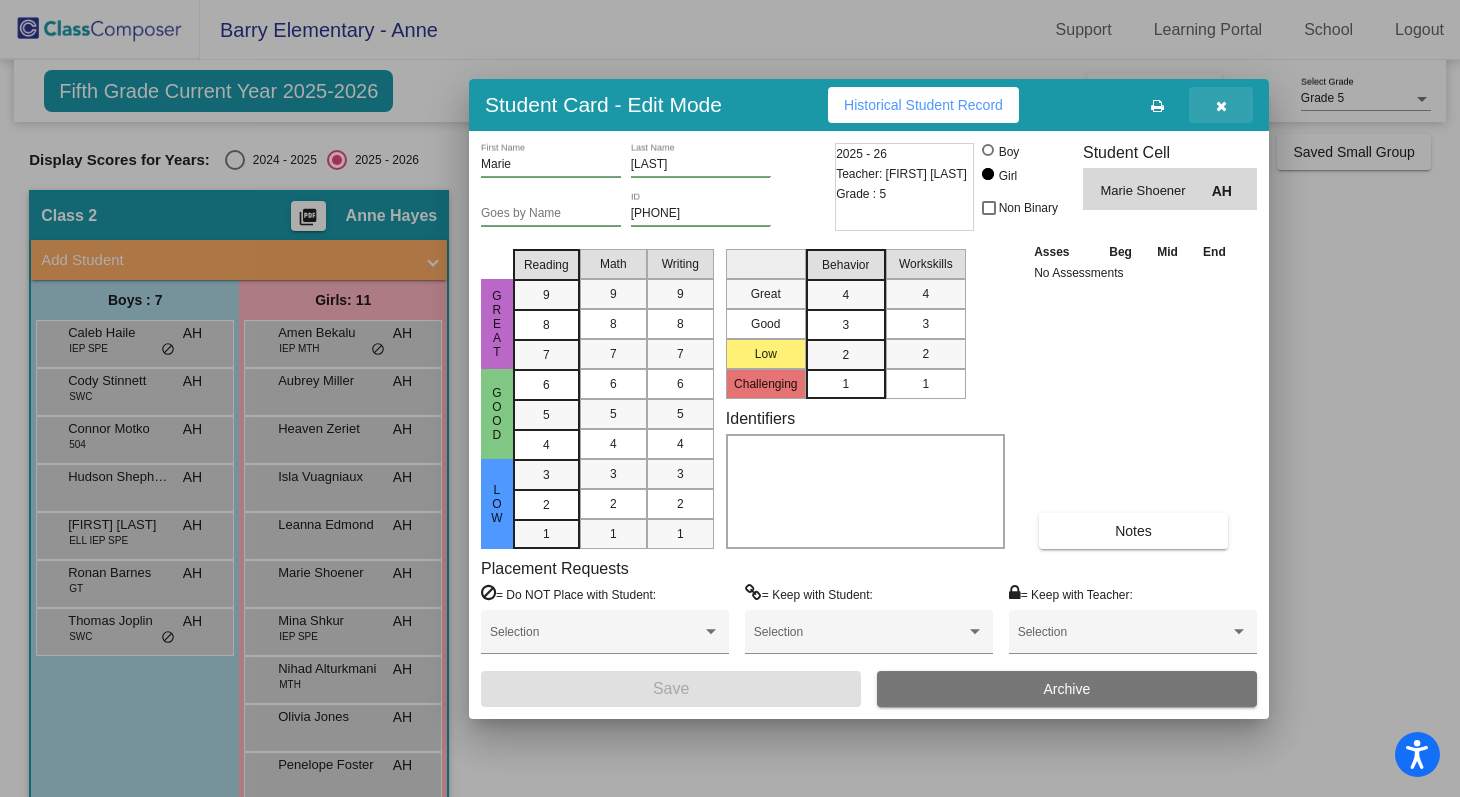 click at bounding box center [1221, 106] 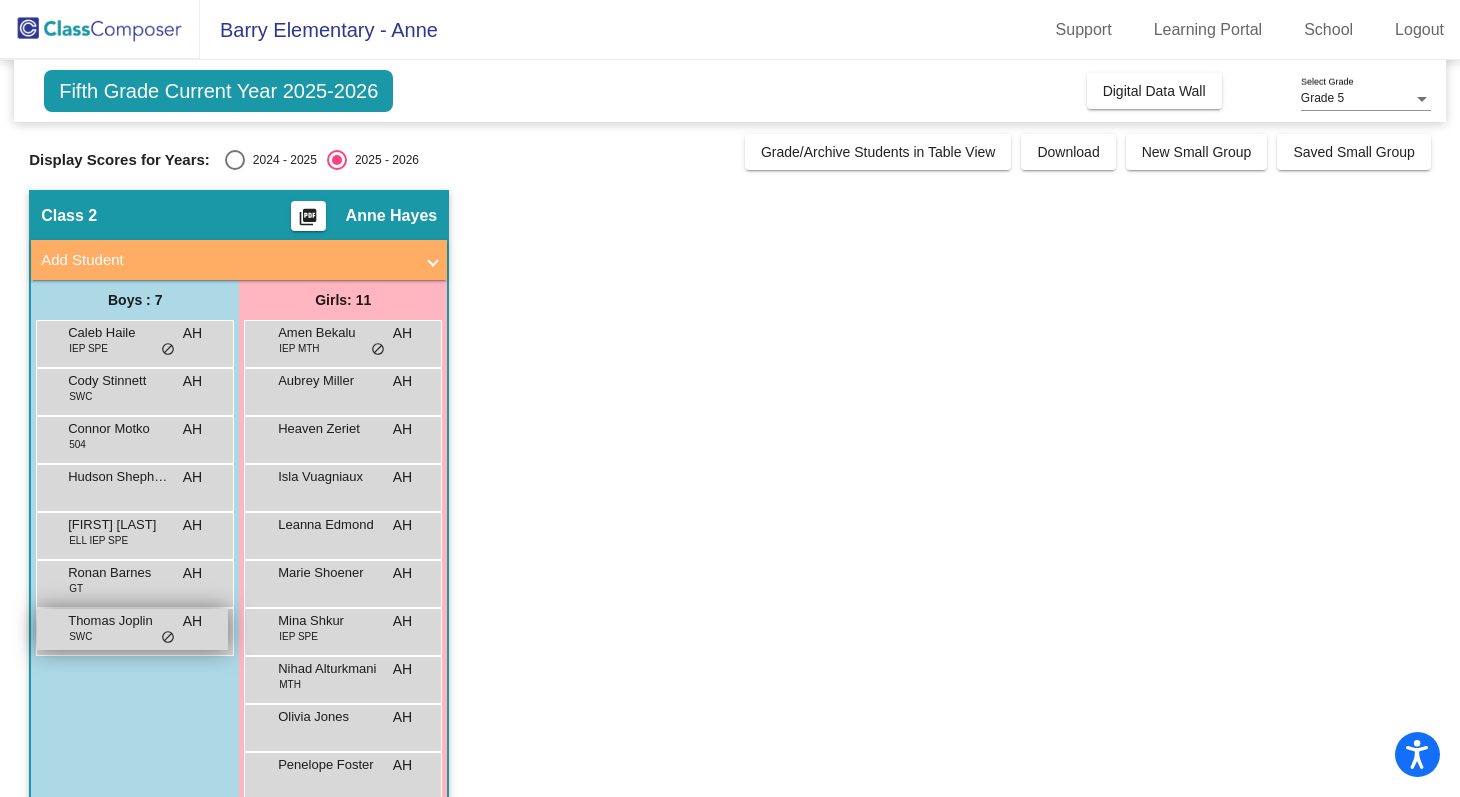 click on "Thomas Joplin SWC AH lock do_not_disturb_alt" at bounding box center (132, 629) 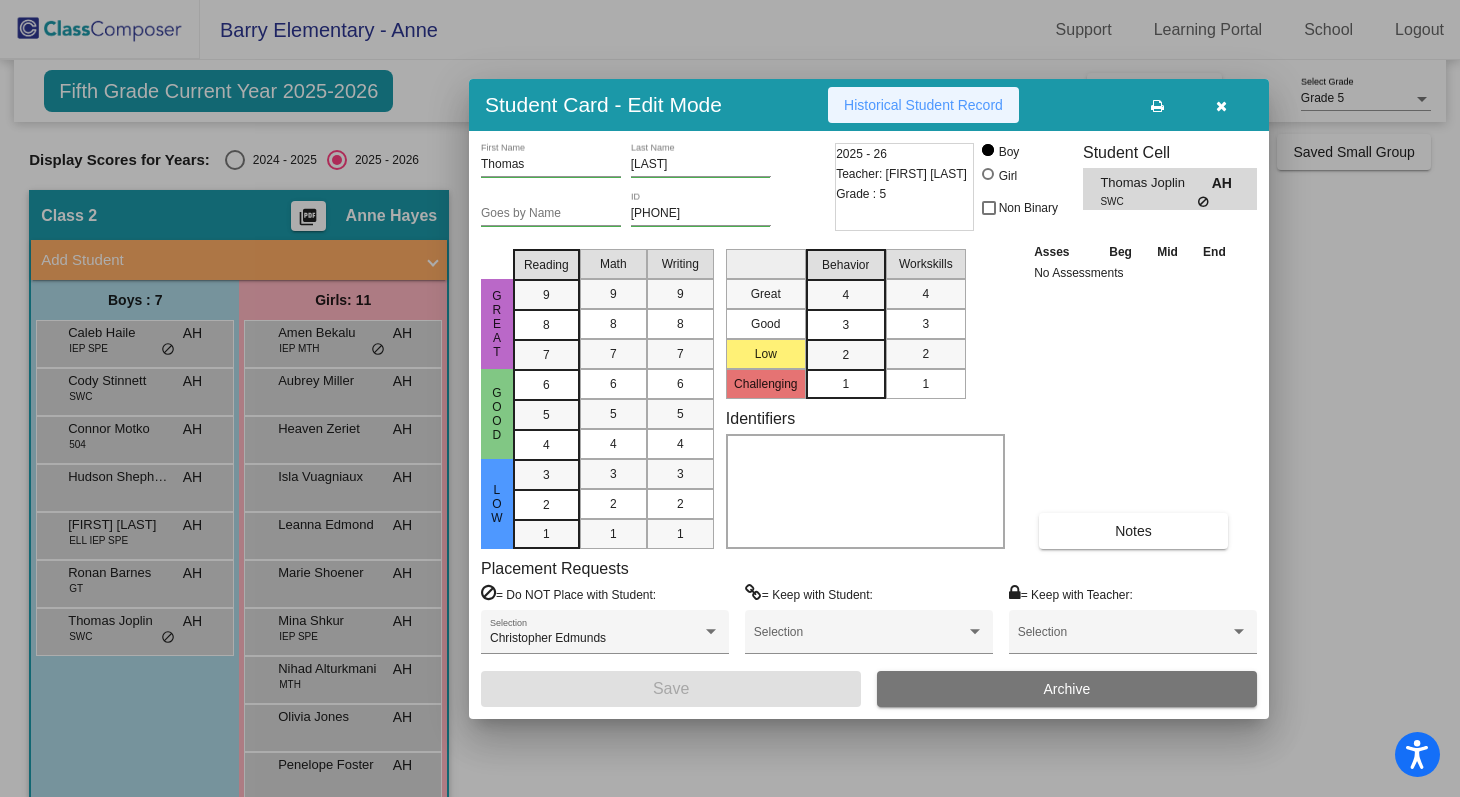 click on "Historical Student Record" at bounding box center [923, 105] 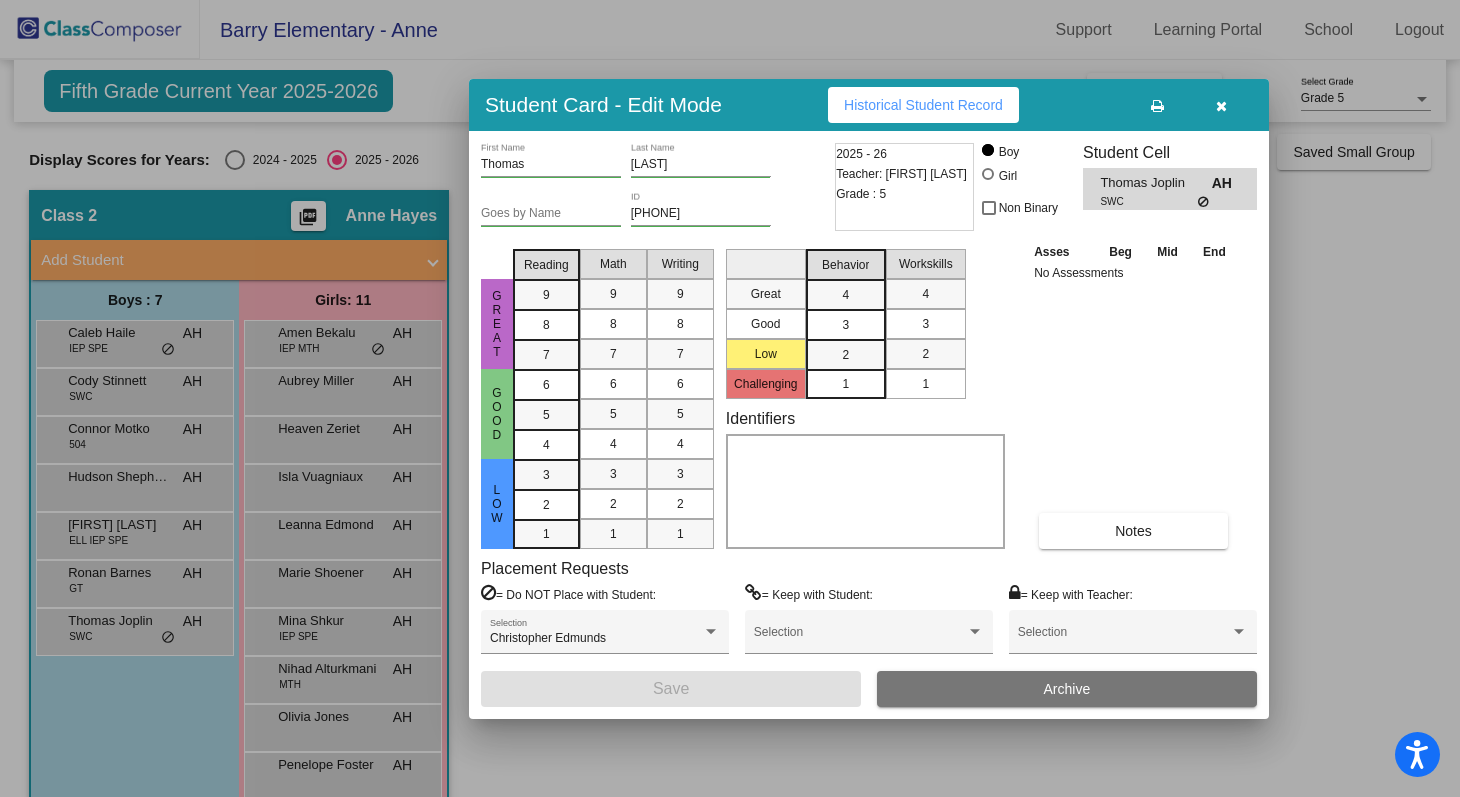 click at bounding box center [1221, 106] 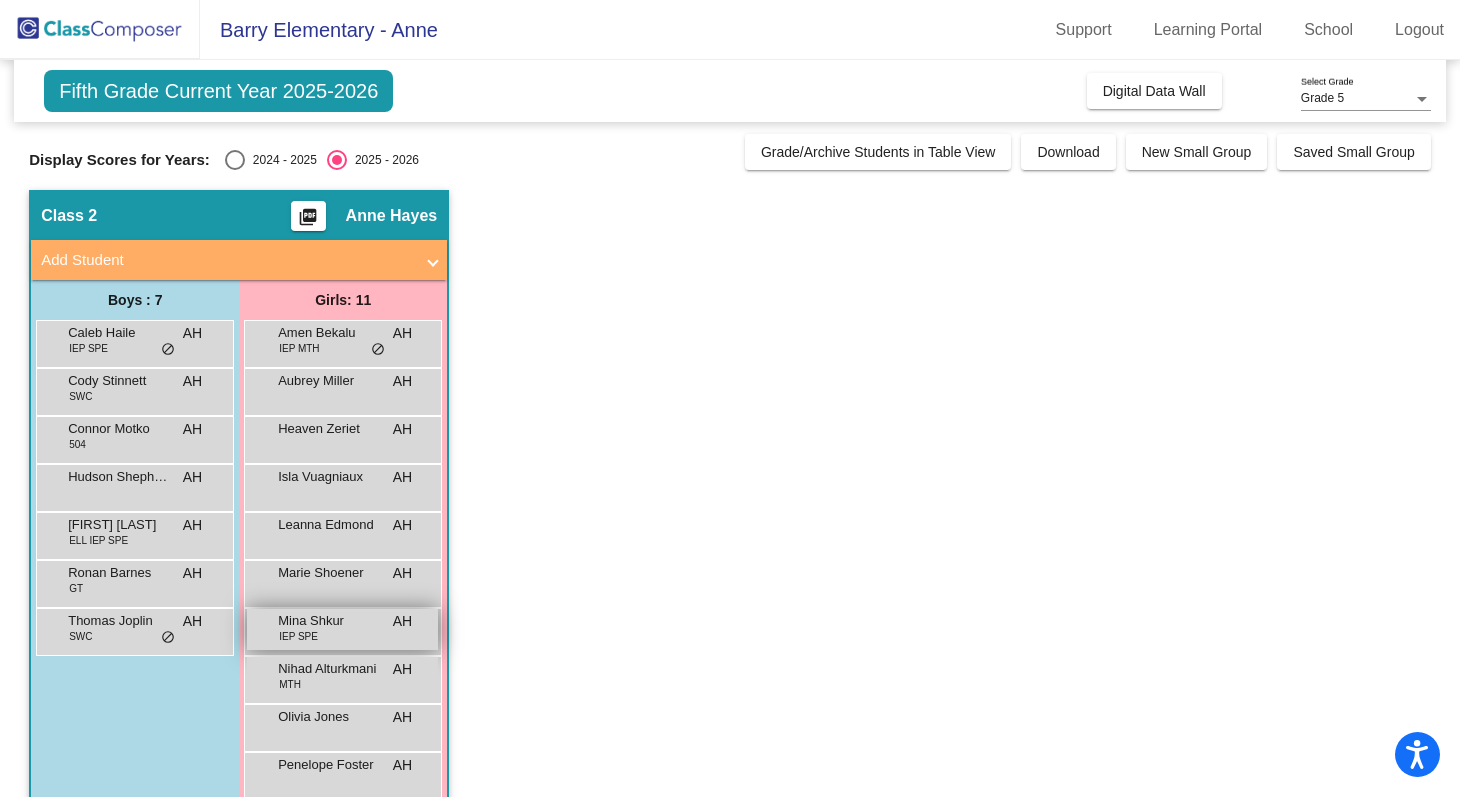 click on "[FIRST] [LAST] IEP SPE AH lock do_not_disturb_alt" at bounding box center (342, 629) 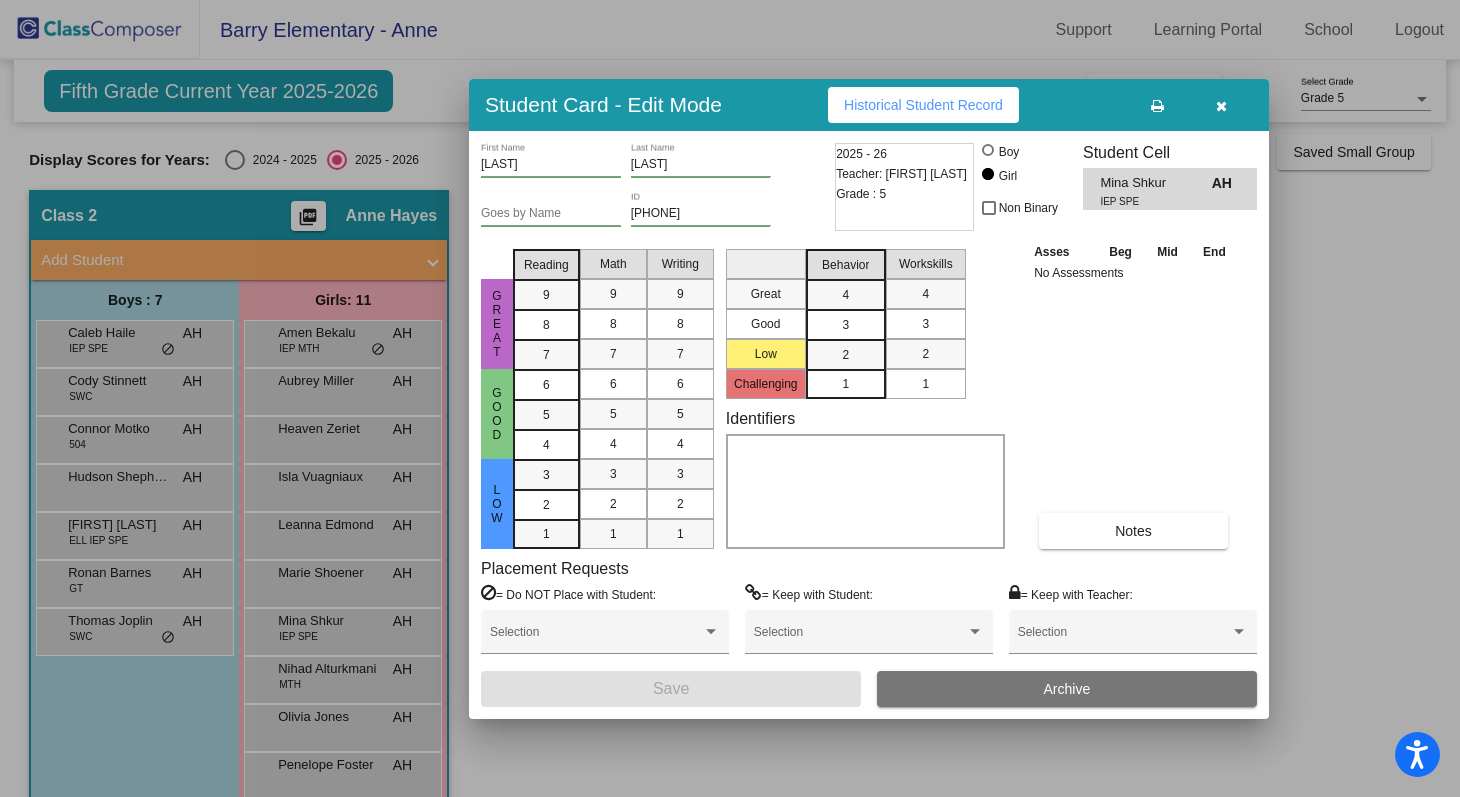 click on "Historical Student Record" at bounding box center [923, 105] 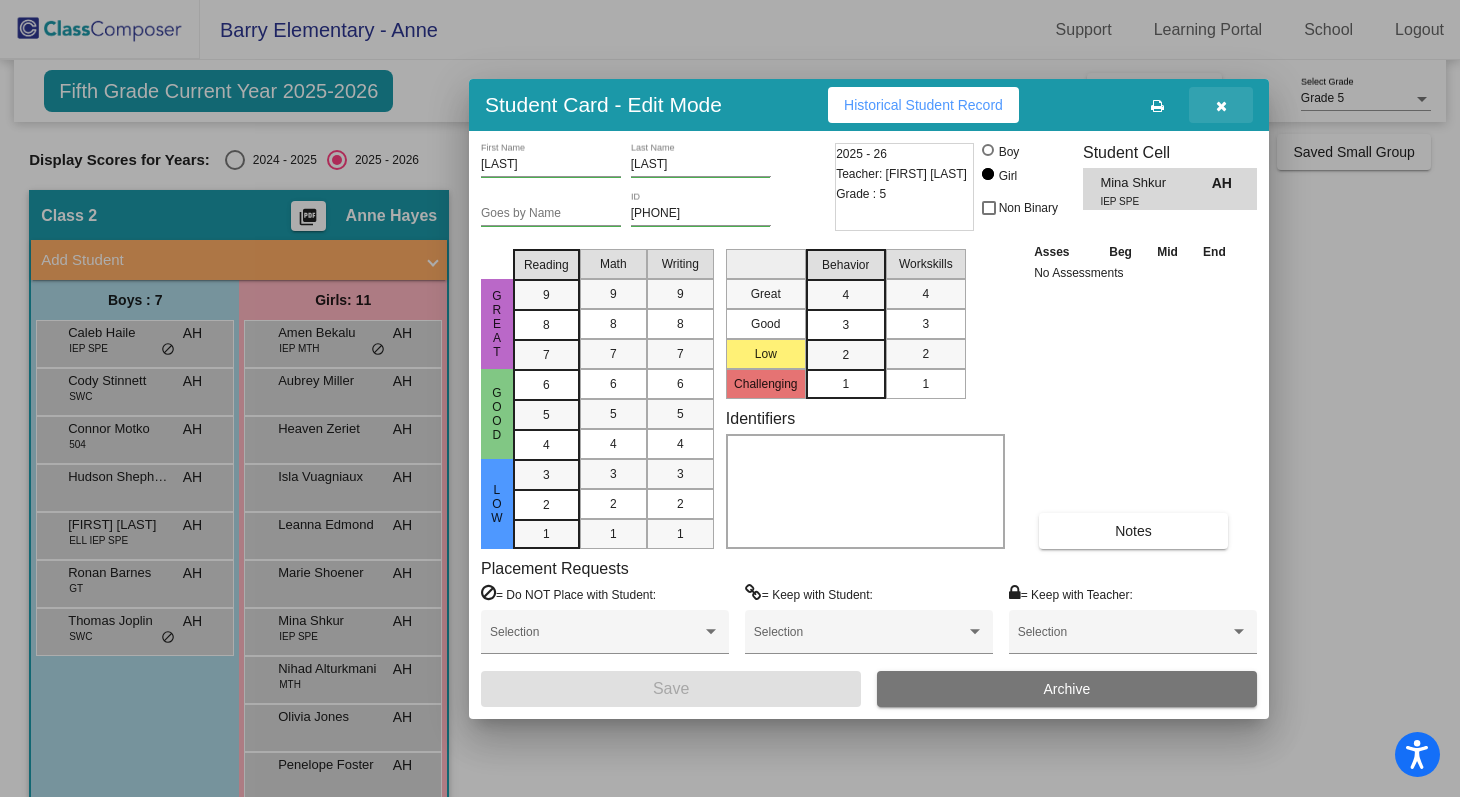 click at bounding box center [1221, 106] 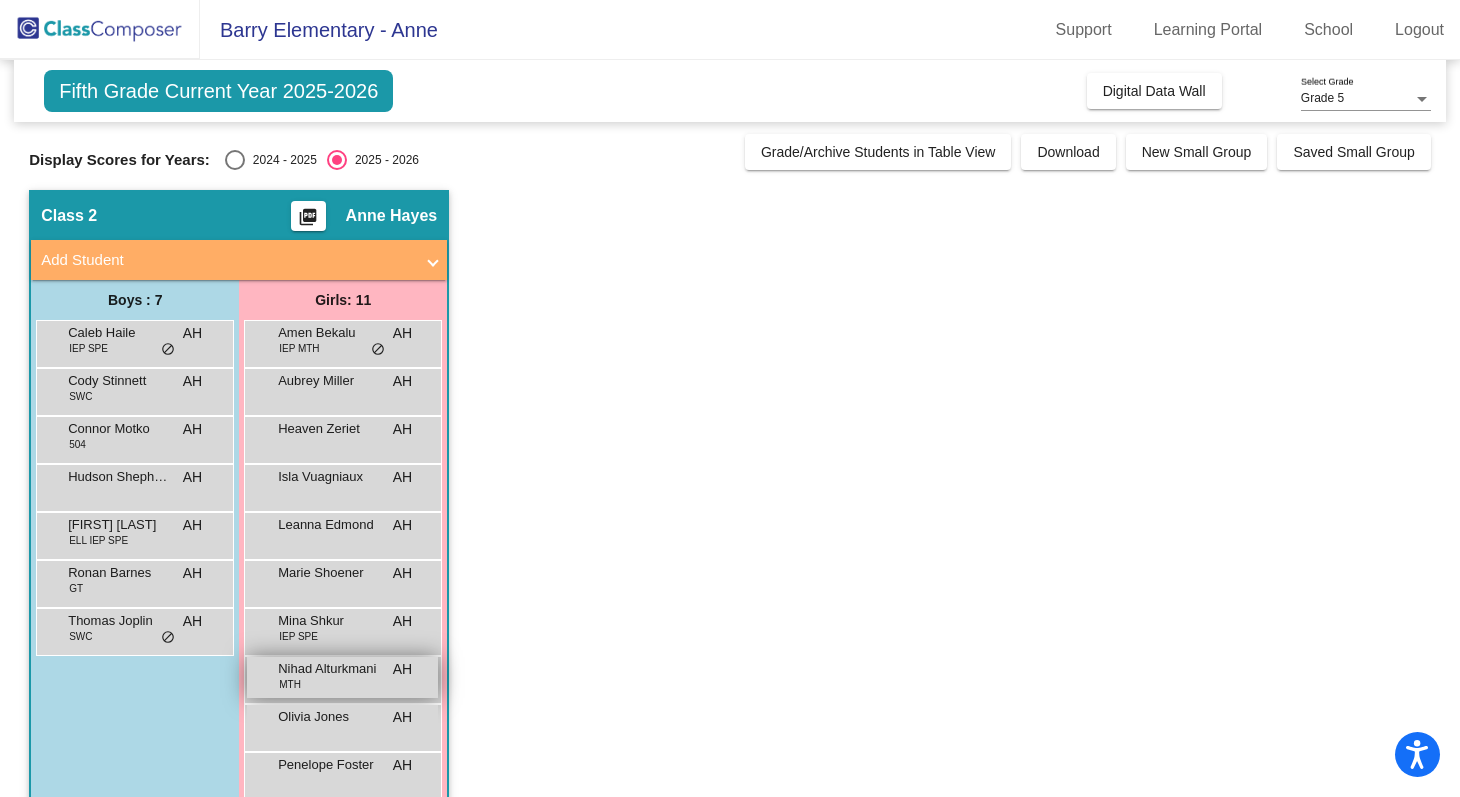 click on "Nihad Alturkmani MTH AH lock do_not_disturb_alt" at bounding box center [342, 677] 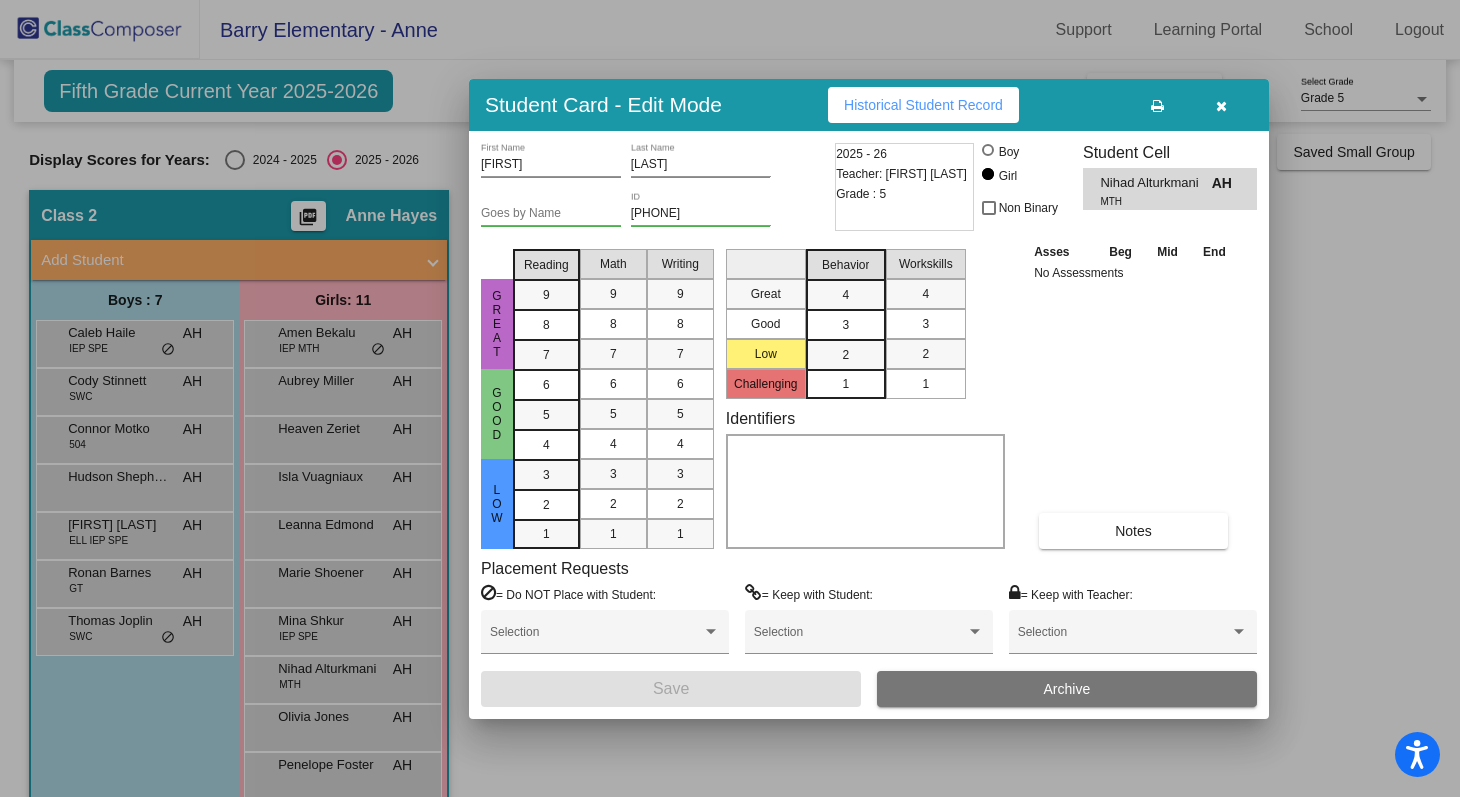 click on "Historical Student Record" at bounding box center [923, 105] 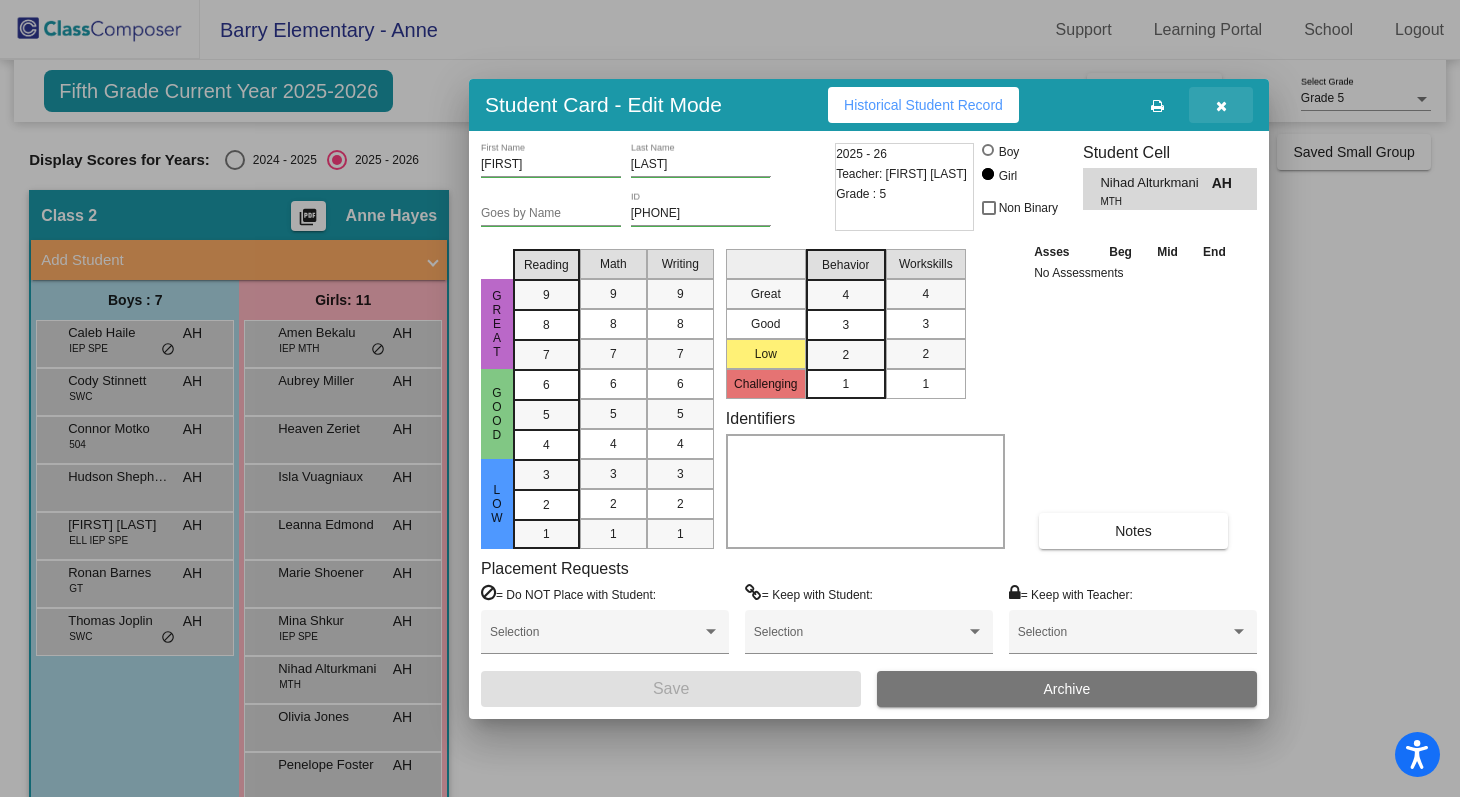 click at bounding box center (1221, 106) 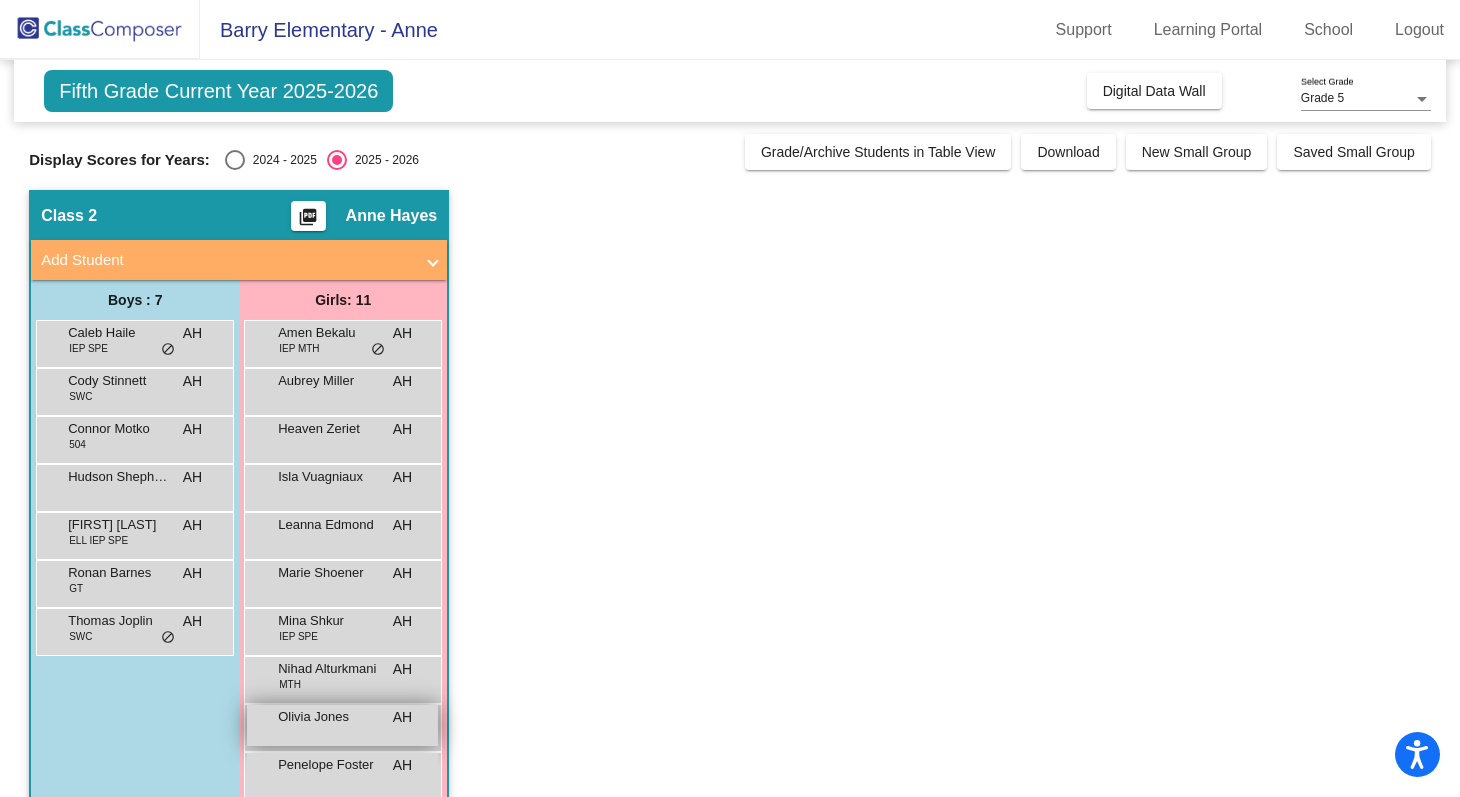 click on "Olivia Jones" at bounding box center (328, 717) 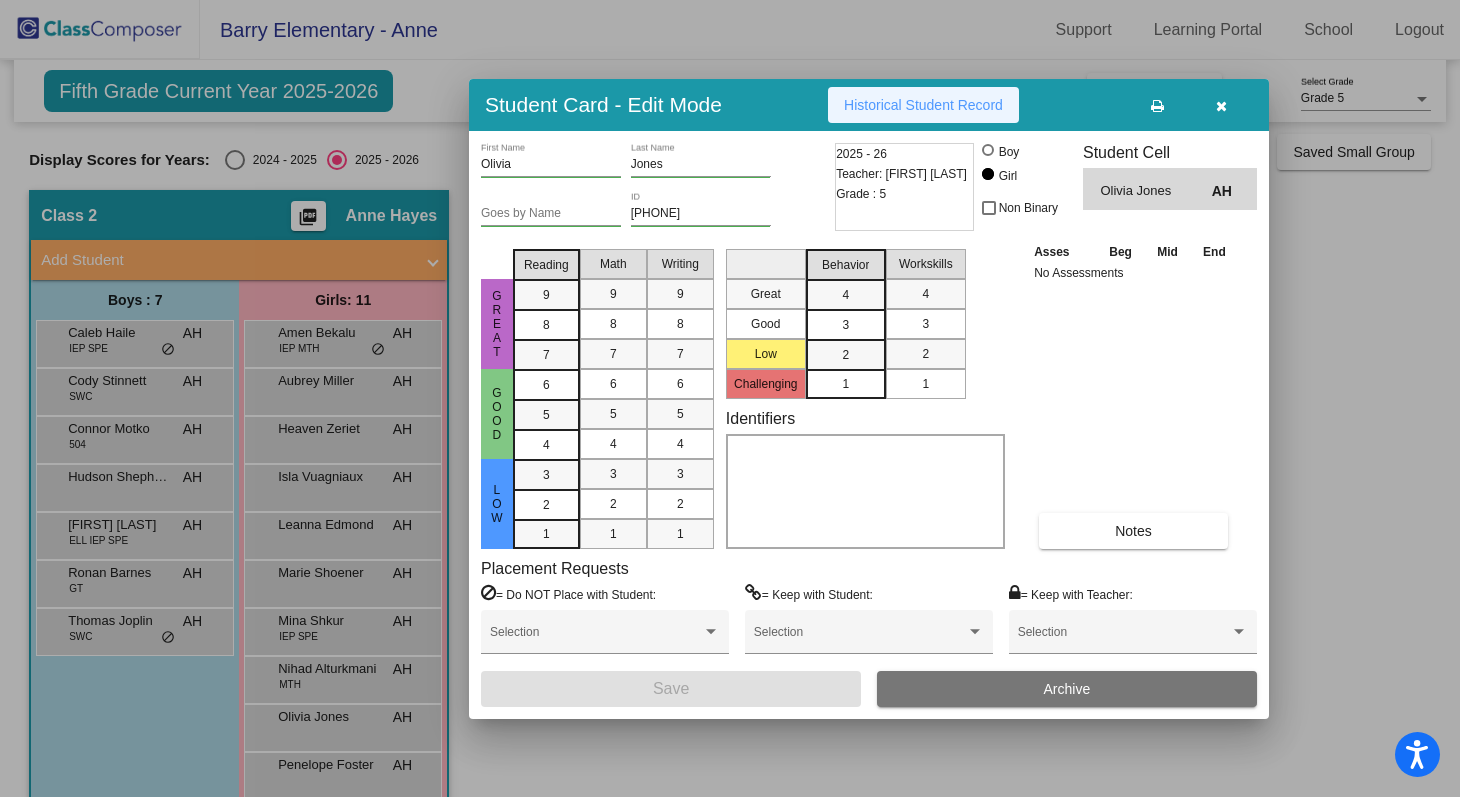 click on "Historical Student Record" at bounding box center [923, 105] 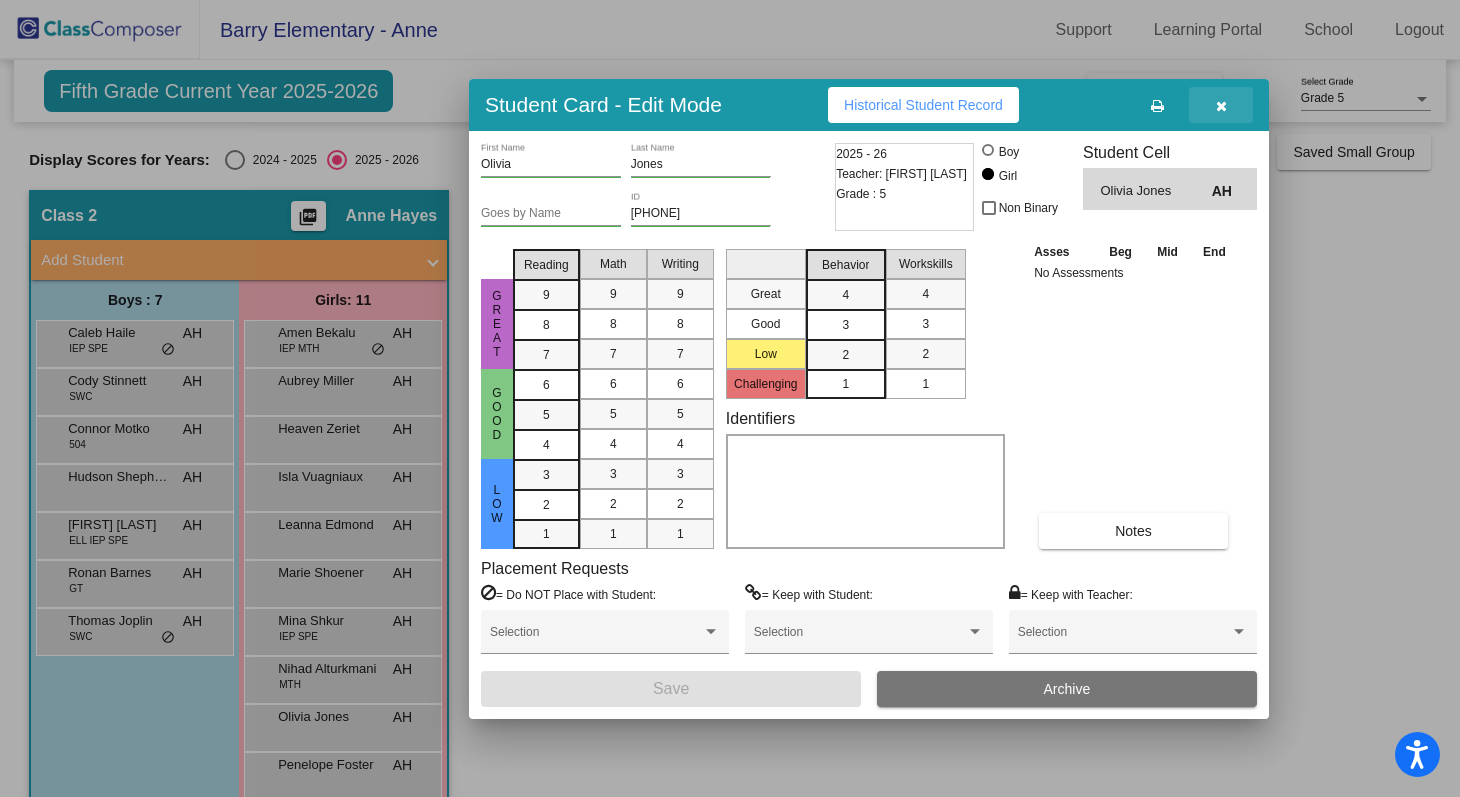 click at bounding box center [1221, 106] 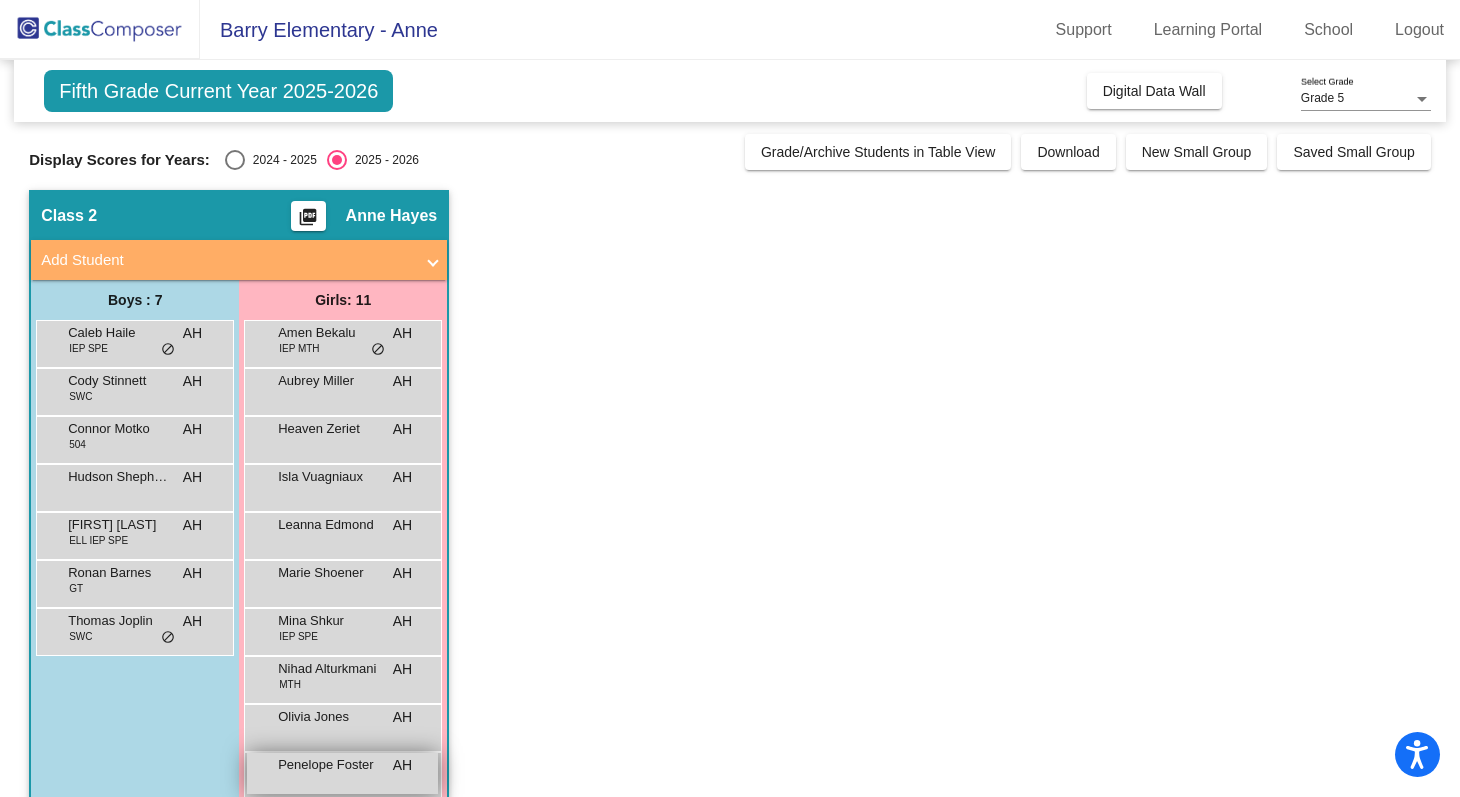 click on "Penelope Foster AH lock do_not_disturb_alt" at bounding box center (342, 773) 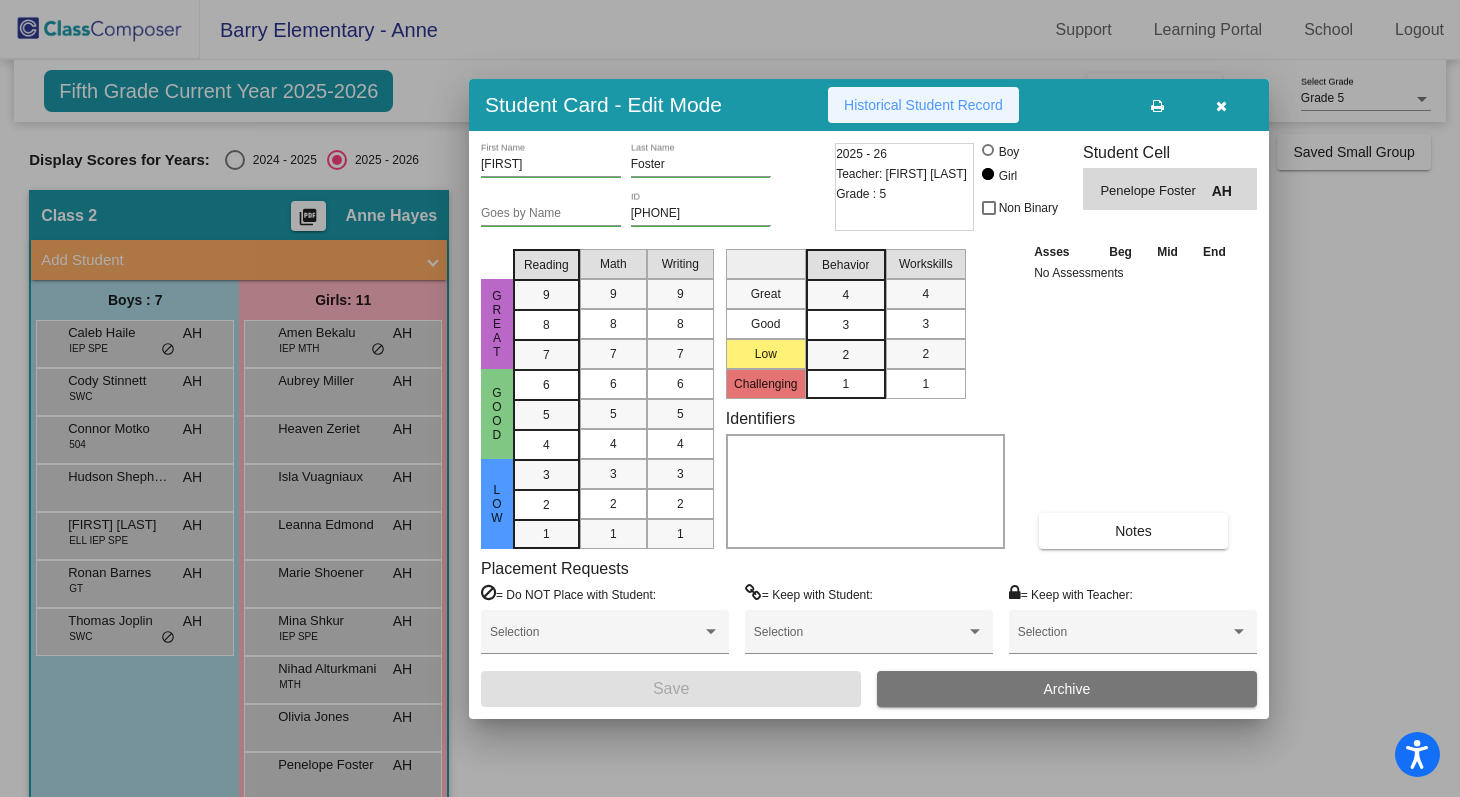click on "Historical Student Record" at bounding box center (923, 105) 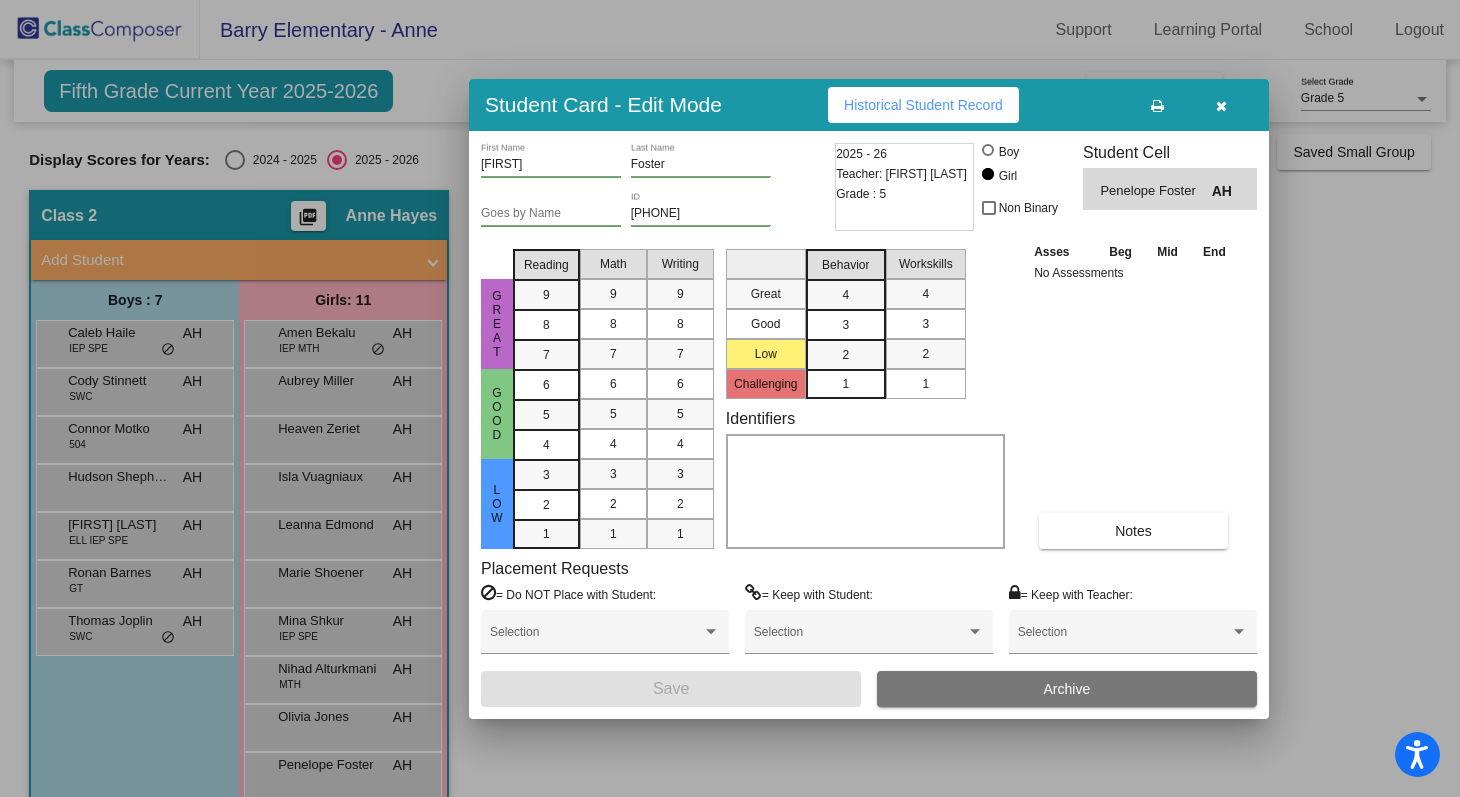 click at bounding box center [1221, 106] 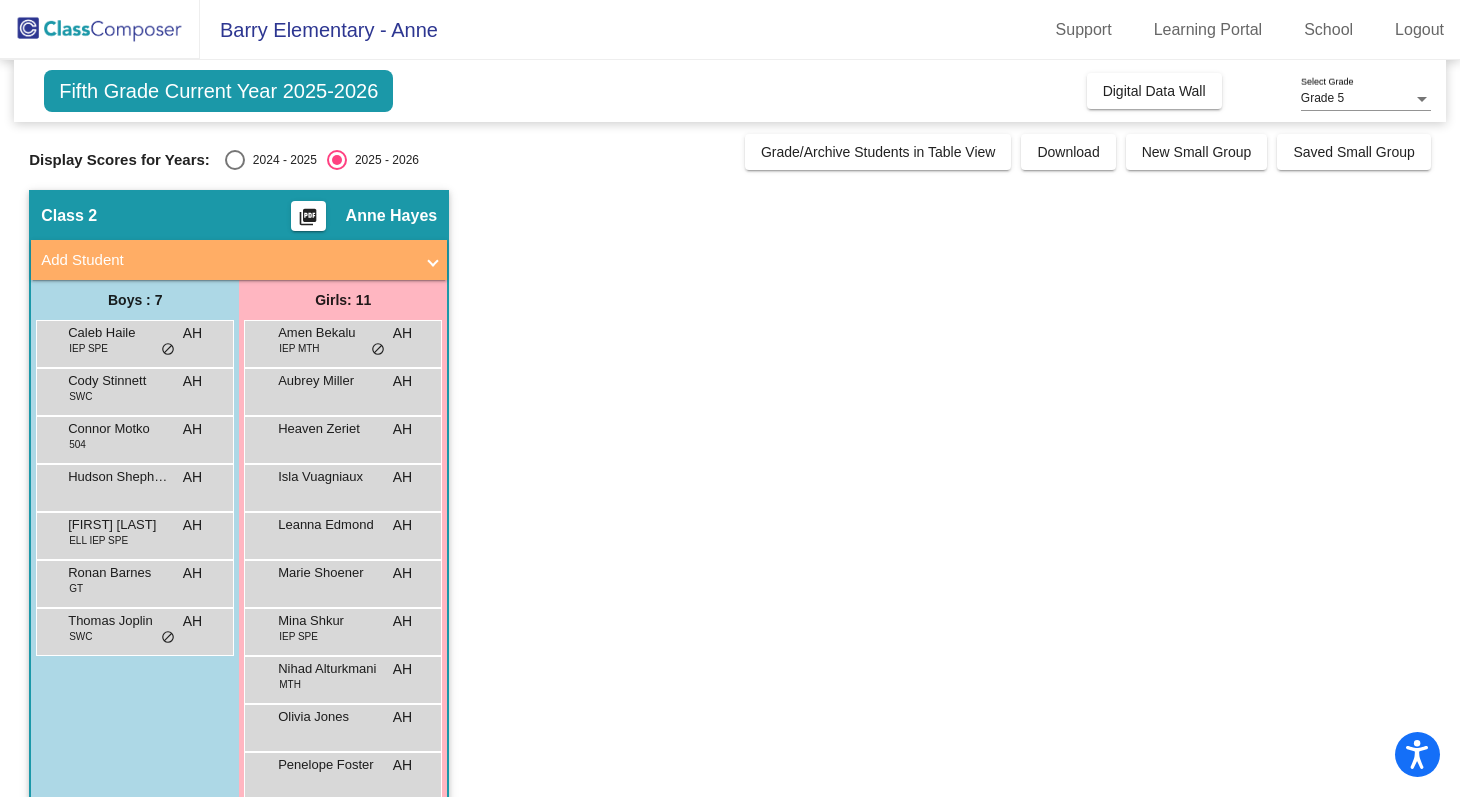 scroll, scrollTop: 0, scrollLeft: 0, axis: both 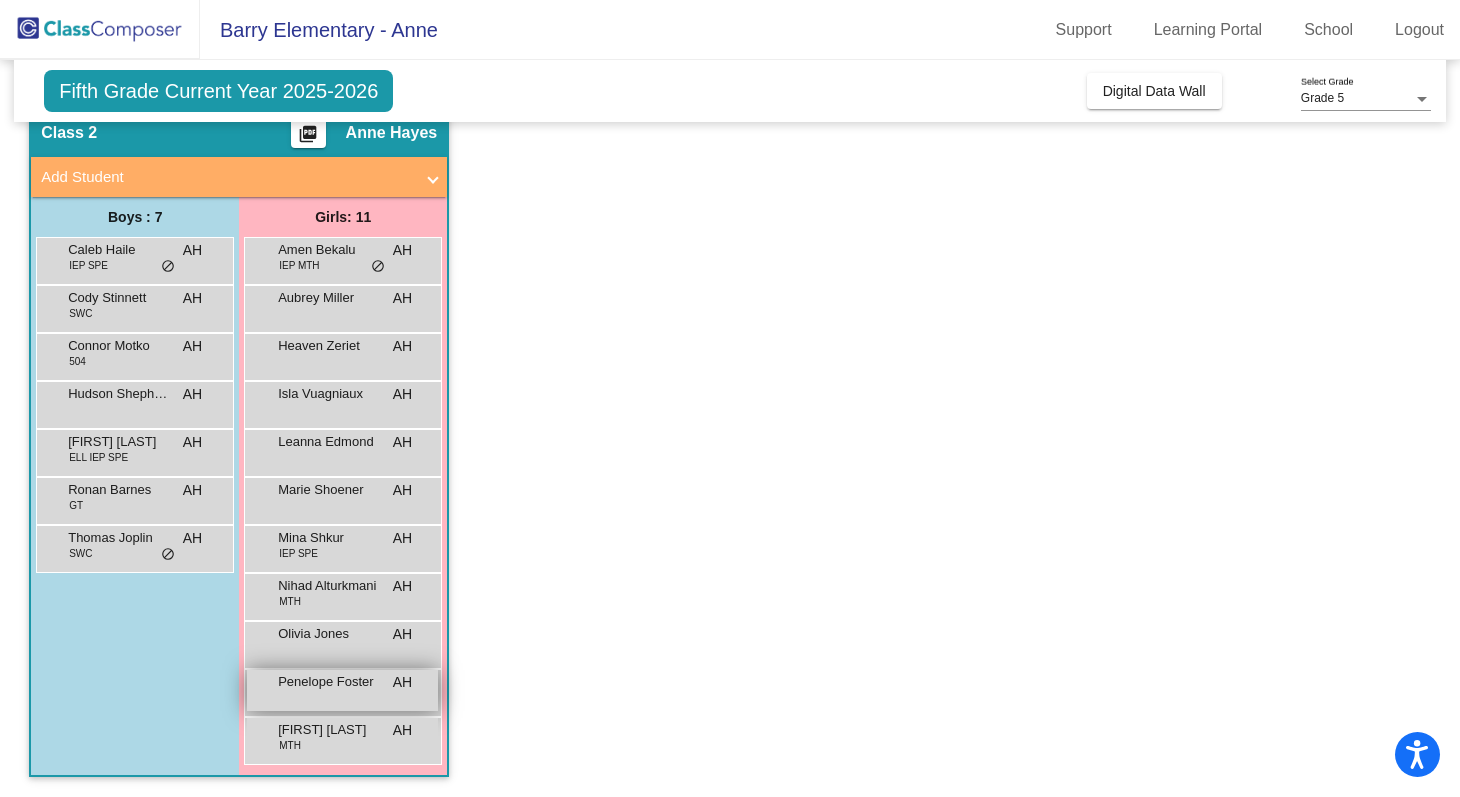 click on "Penelope Foster AH lock do_not_disturb_alt" at bounding box center (342, 690) 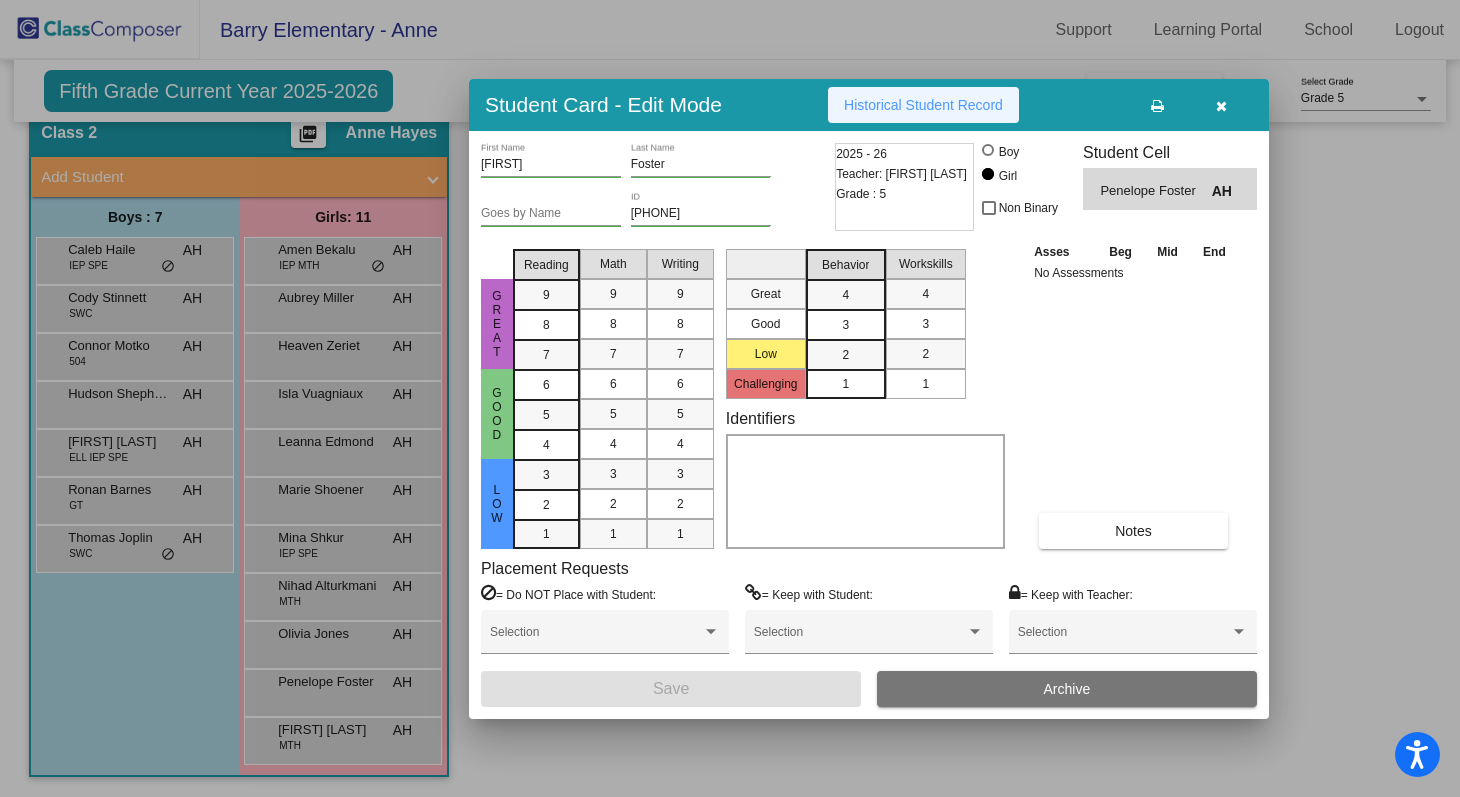 click on "Historical Student Record" at bounding box center (923, 105) 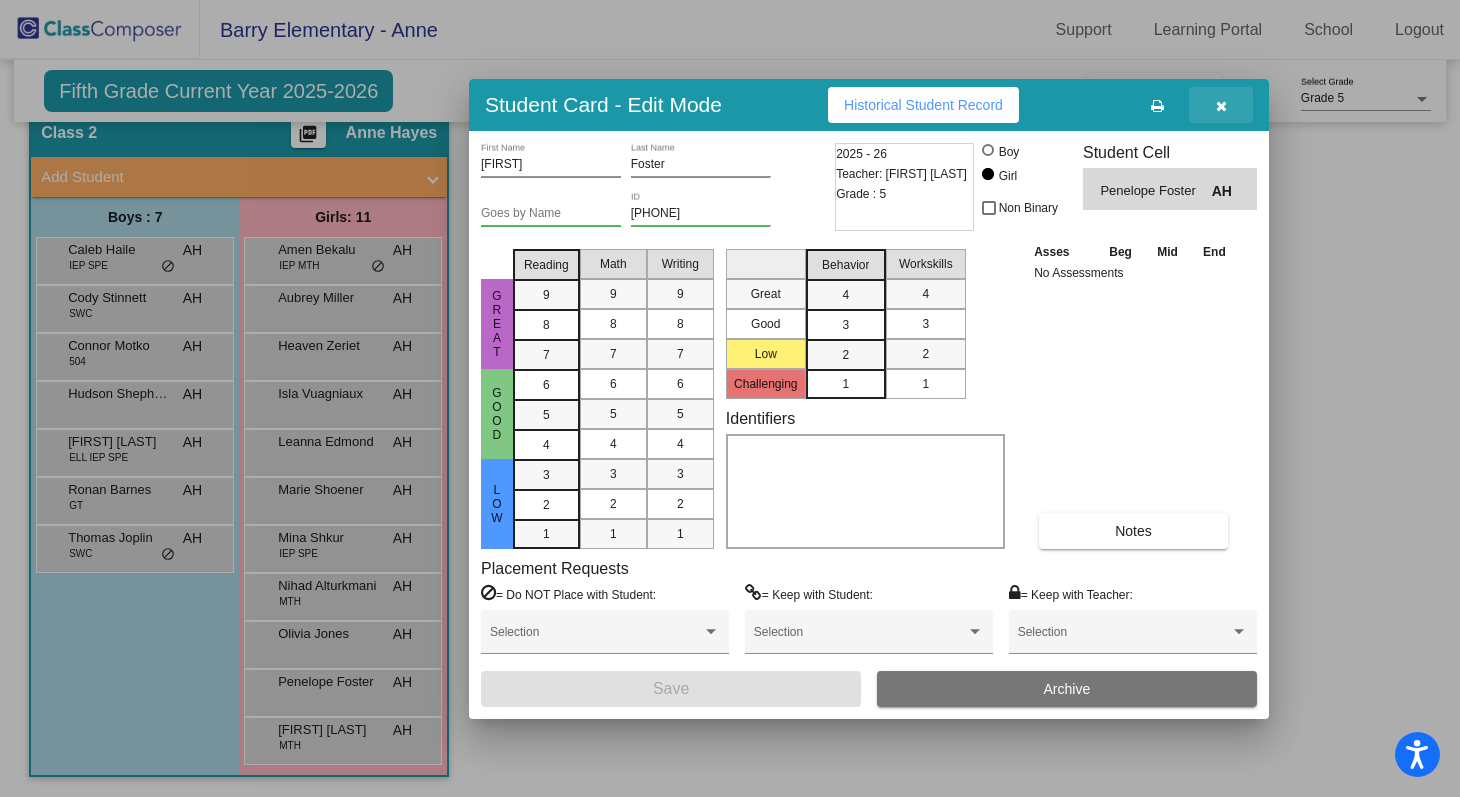click at bounding box center (1221, 105) 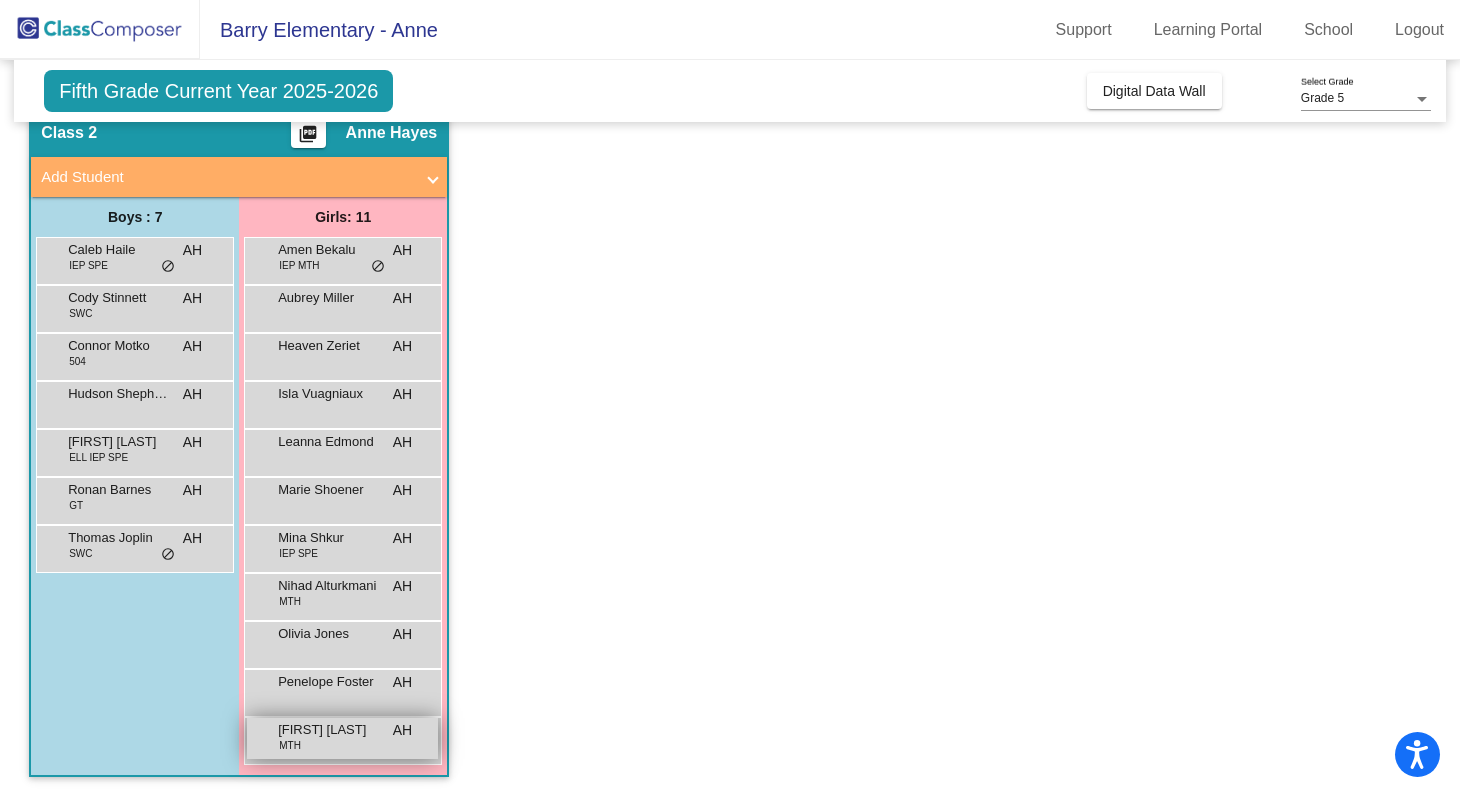 click on "Serenity Dail MTH AH lock do_not_disturb_alt" at bounding box center [342, 738] 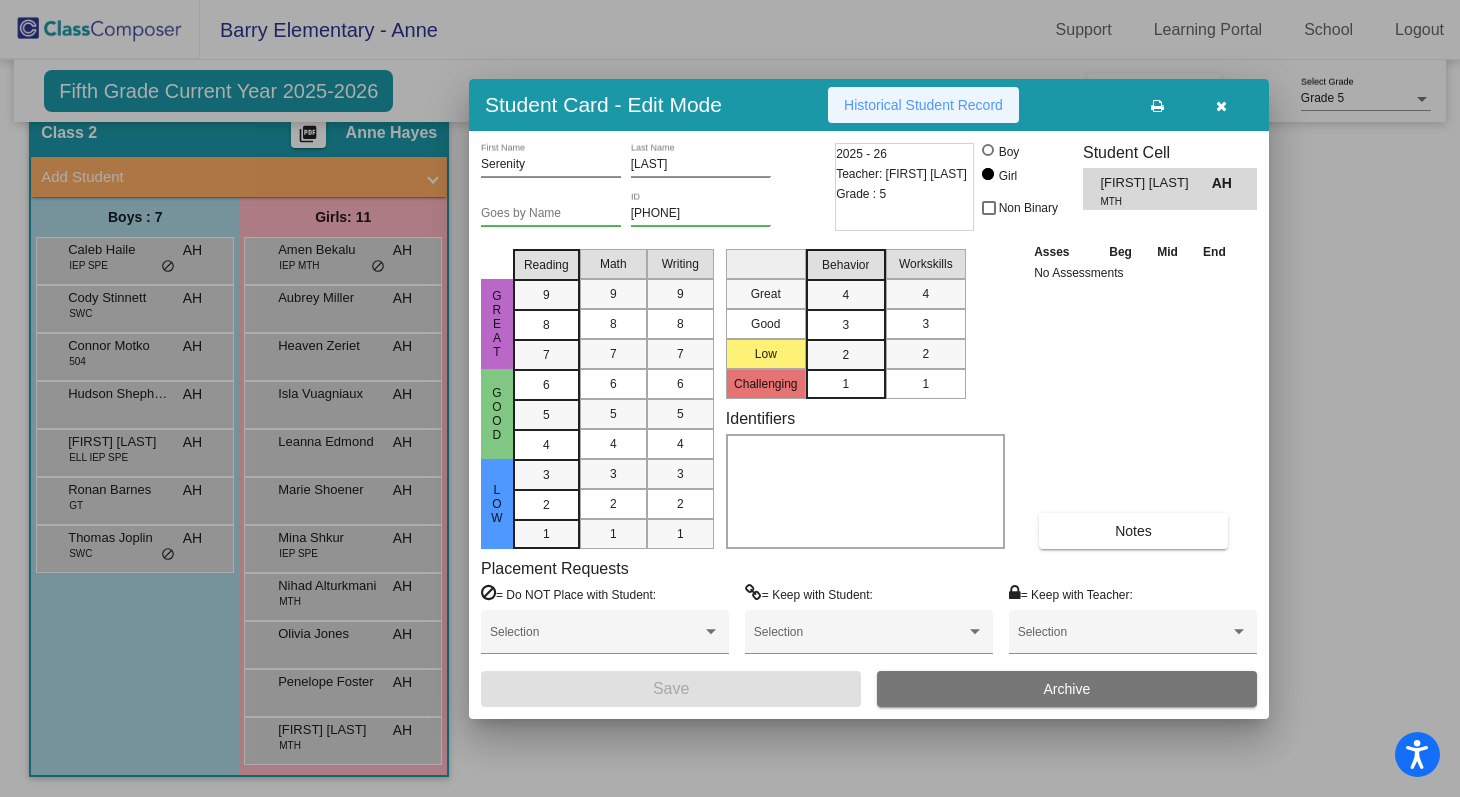 click on "Historical Student Record" at bounding box center [923, 105] 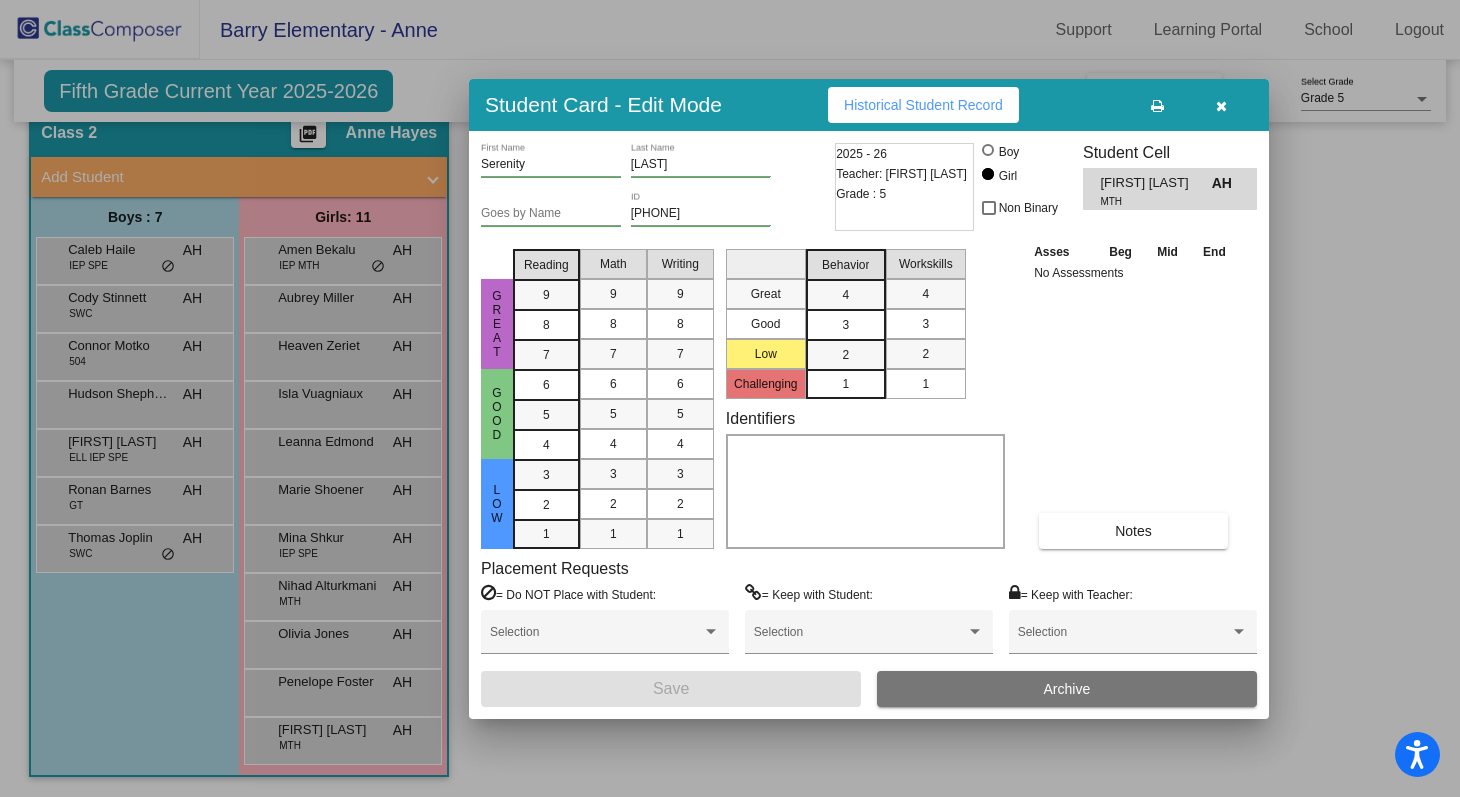 click at bounding box center [1221, 106] 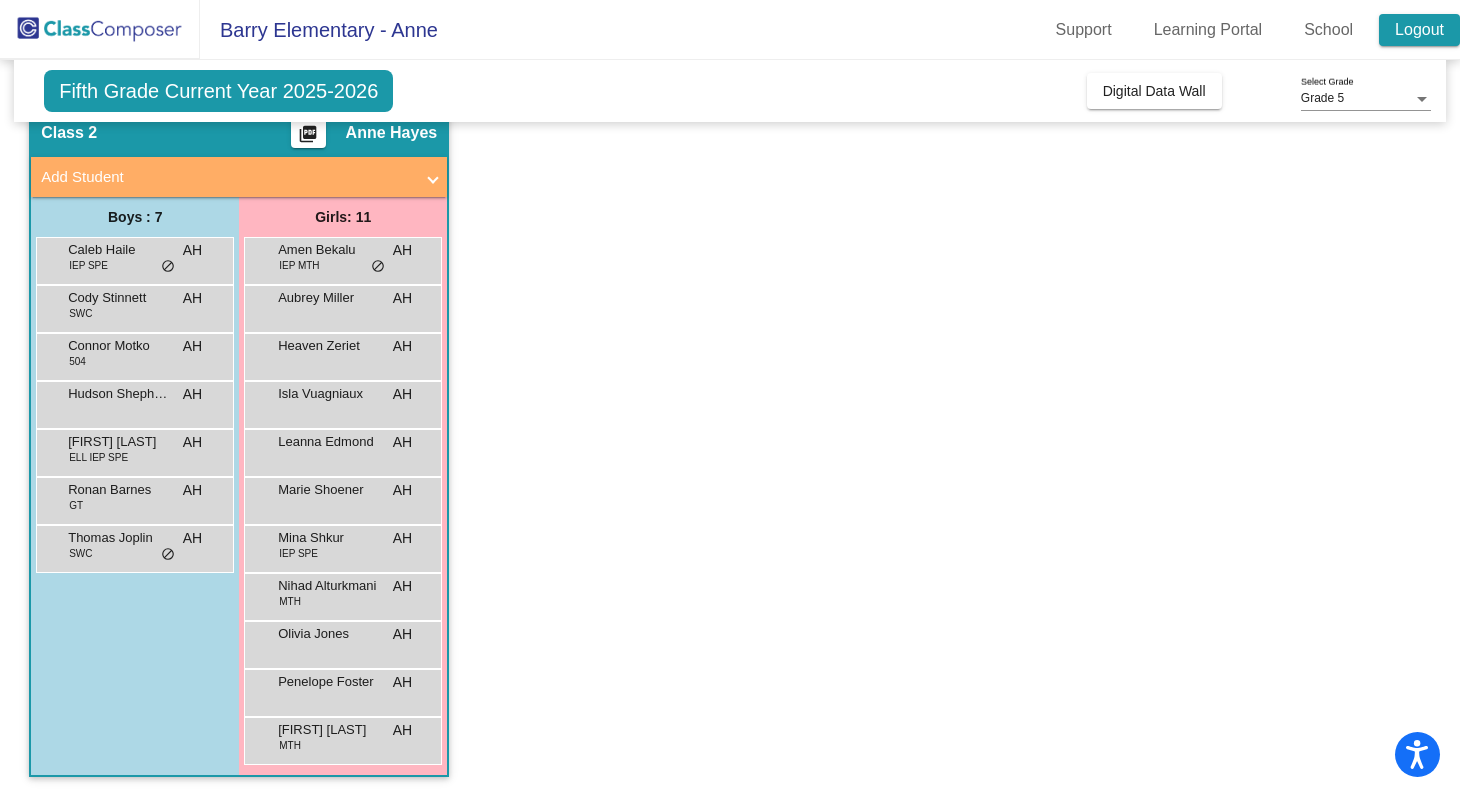 click on "Logout" 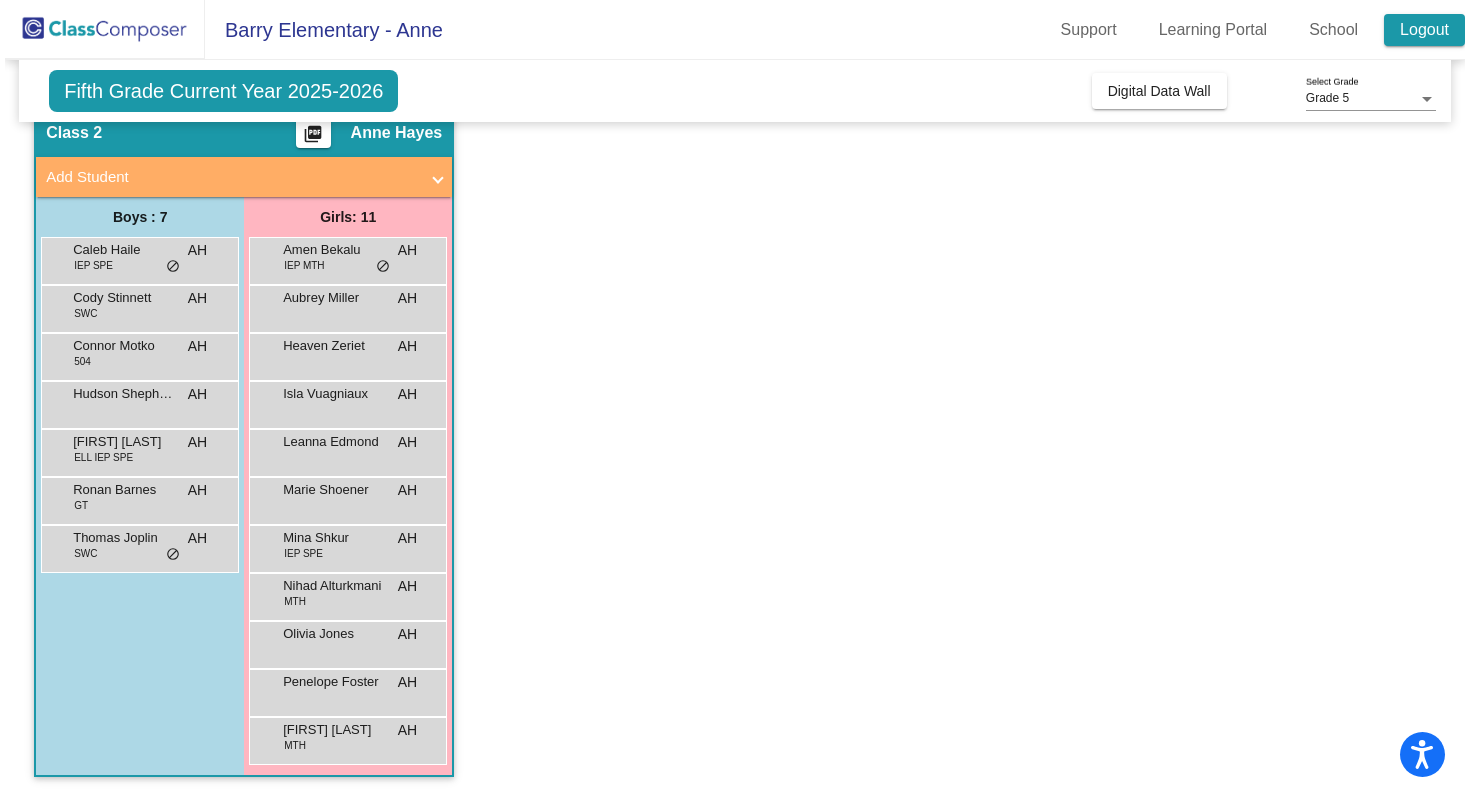 scroll, scrollTop: 0, scrollLeft: 0, axis: both 